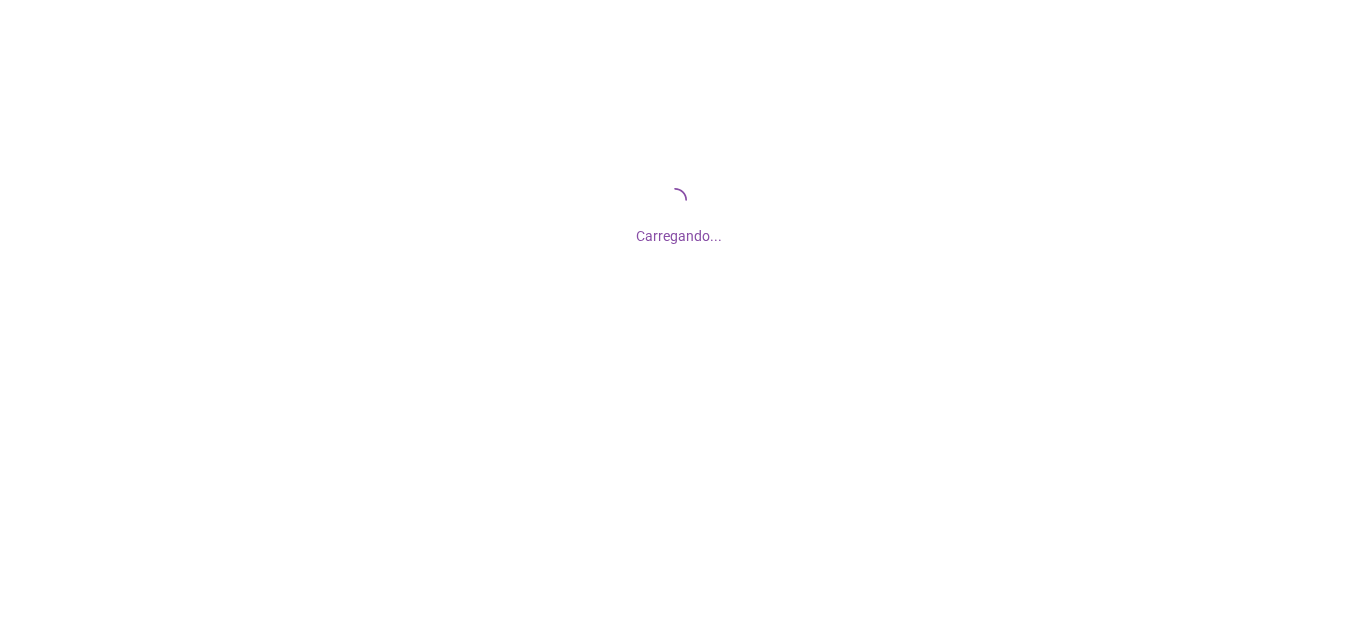 scroll, scrollTop: 0, scrollLeft: 0, axis: both 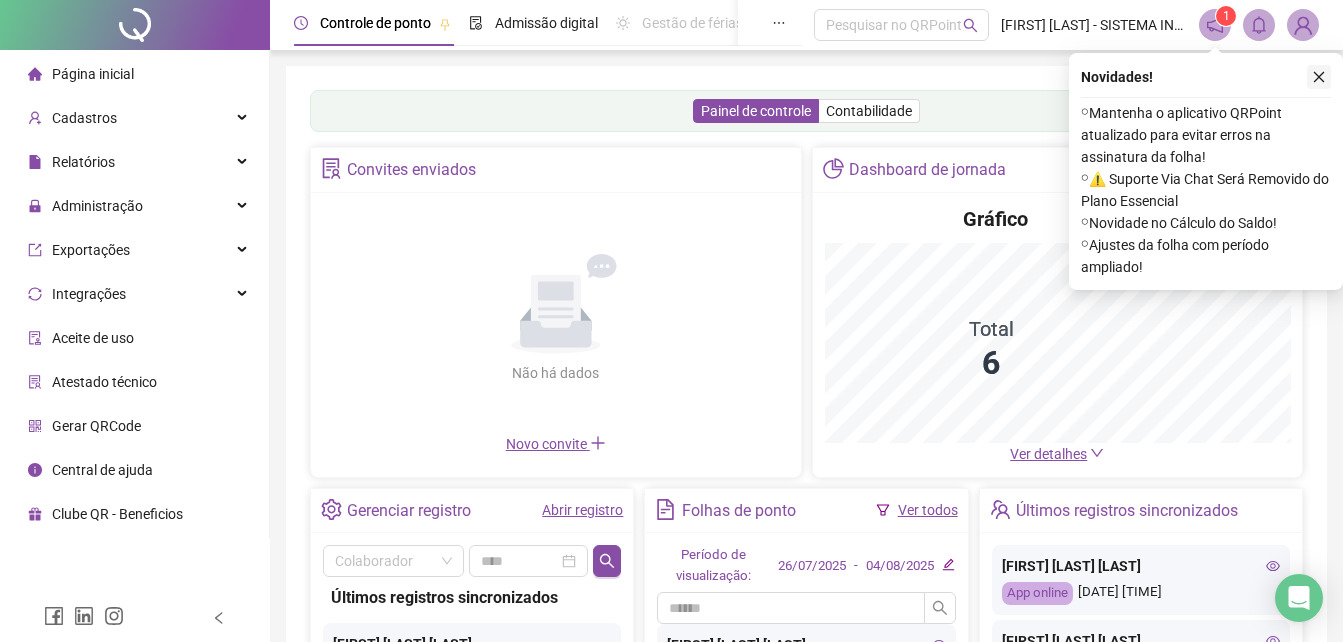 click at bounding box center [1319, 77] 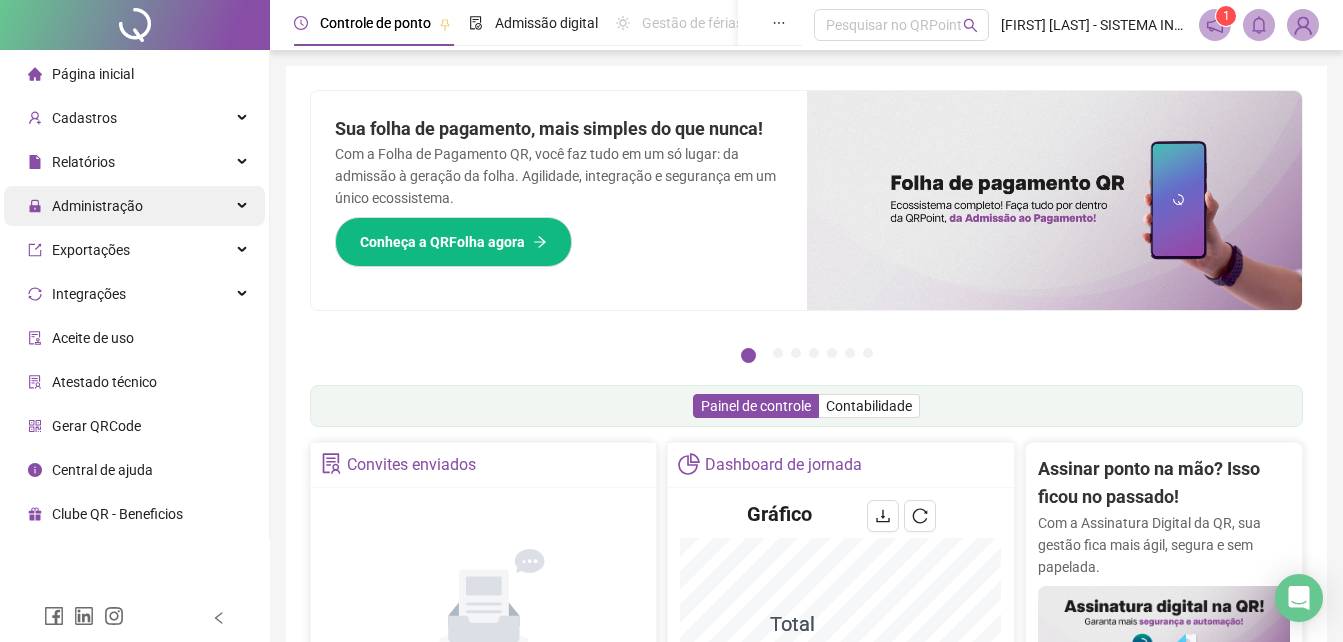 click on "Administração" at bounding box center [97, 206] 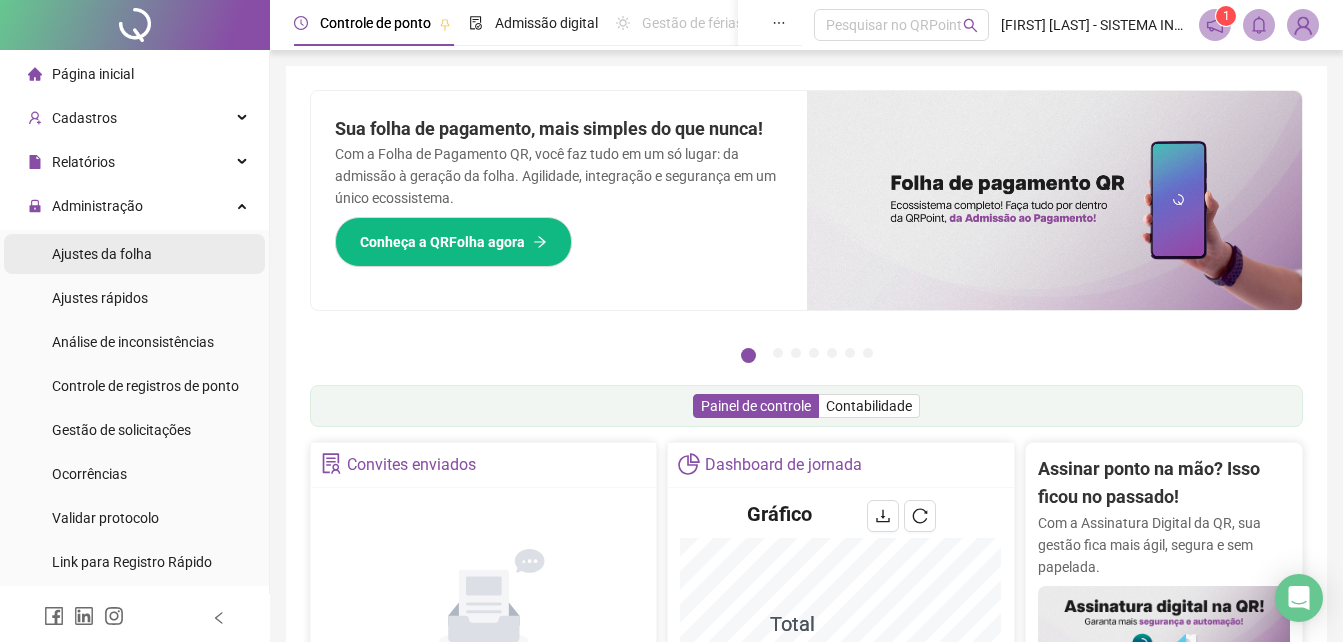 click on "Ajustes da folha" at bounding box center [134, 254] 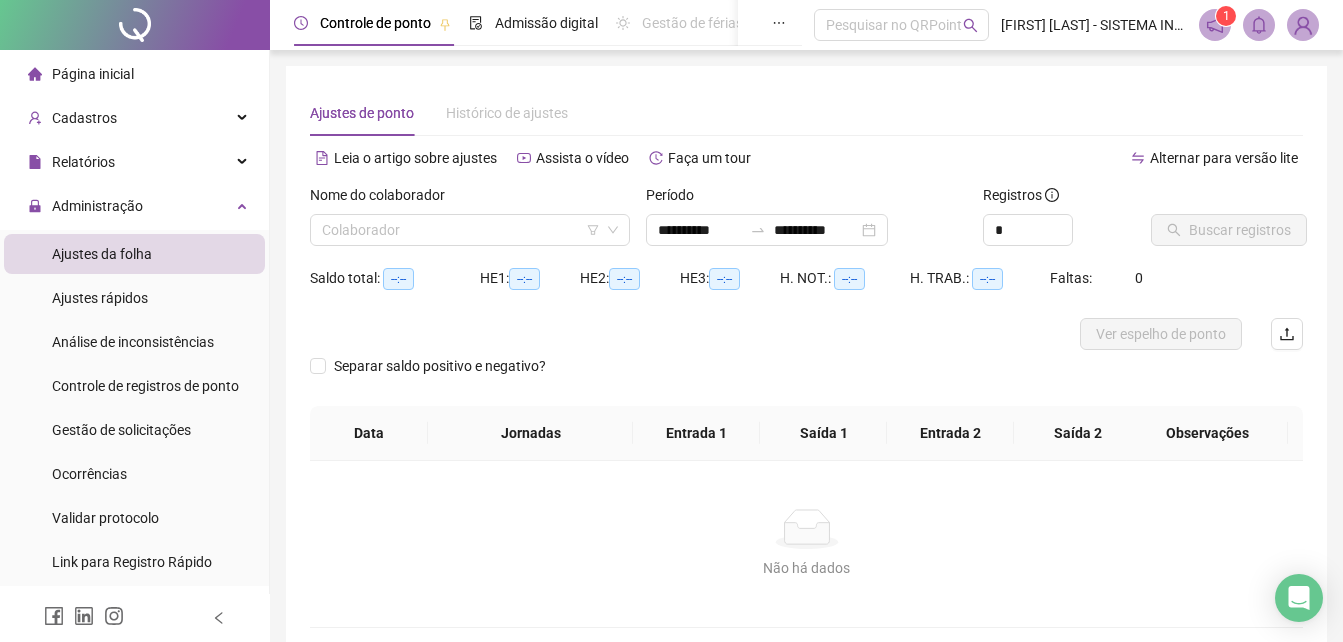type on "**********" 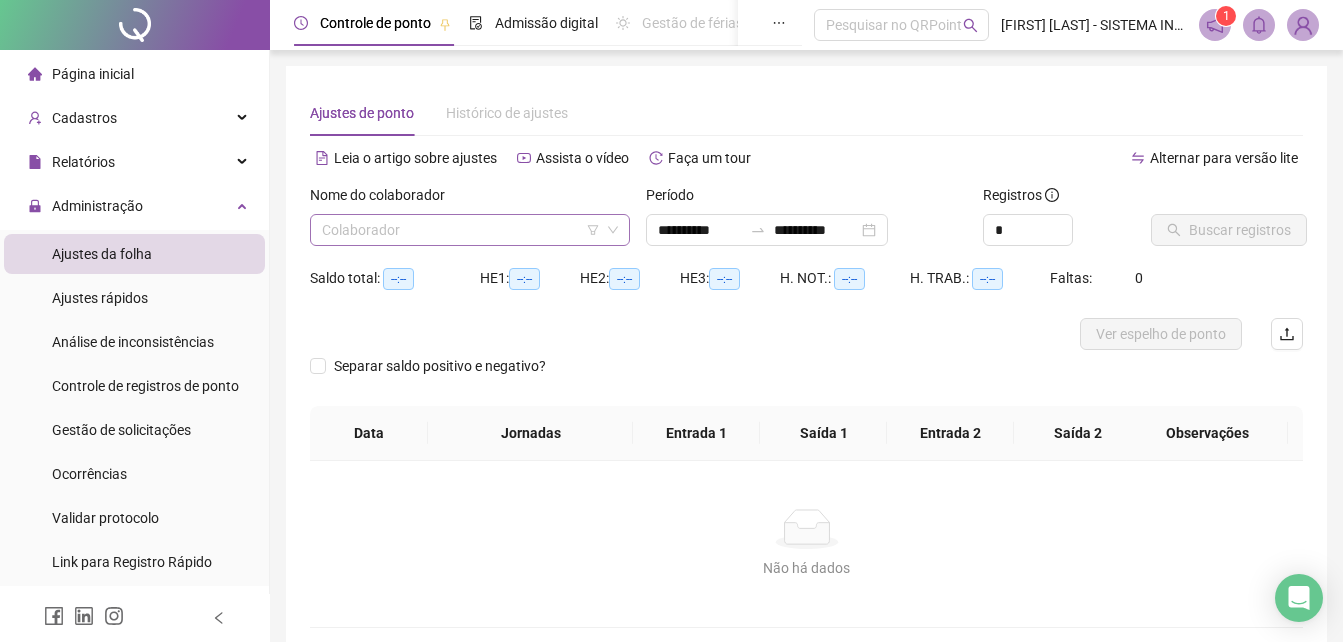 click at bounding box center (461, 230) 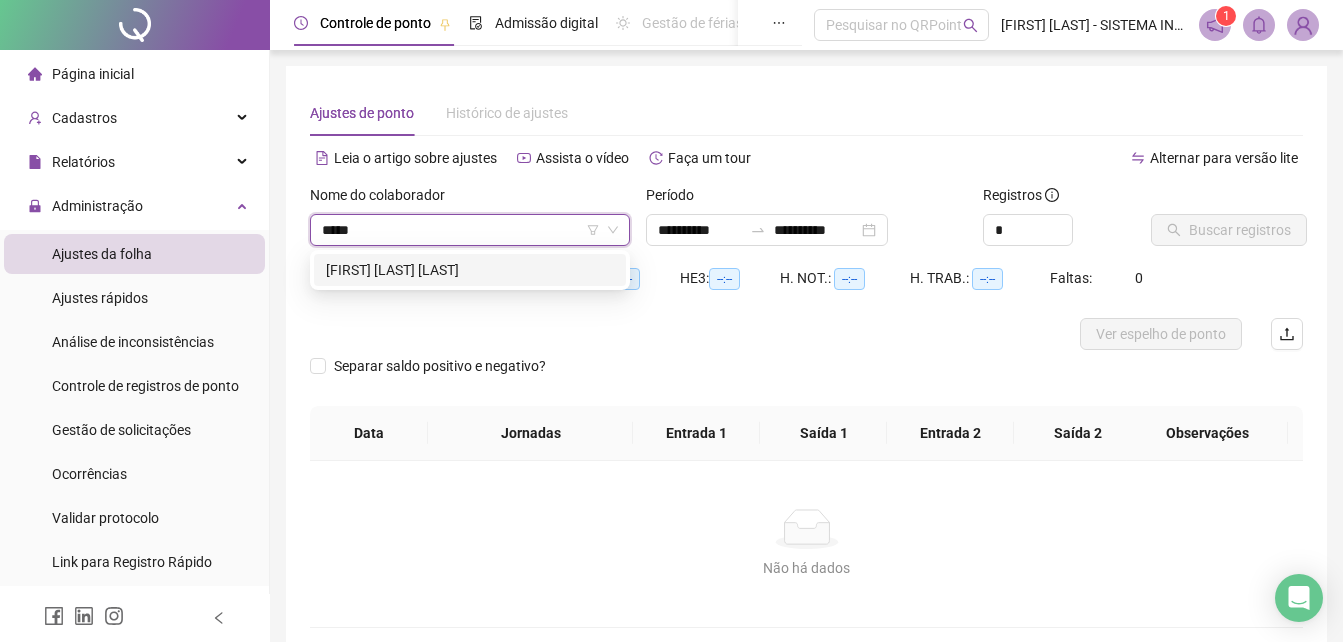type on "******" 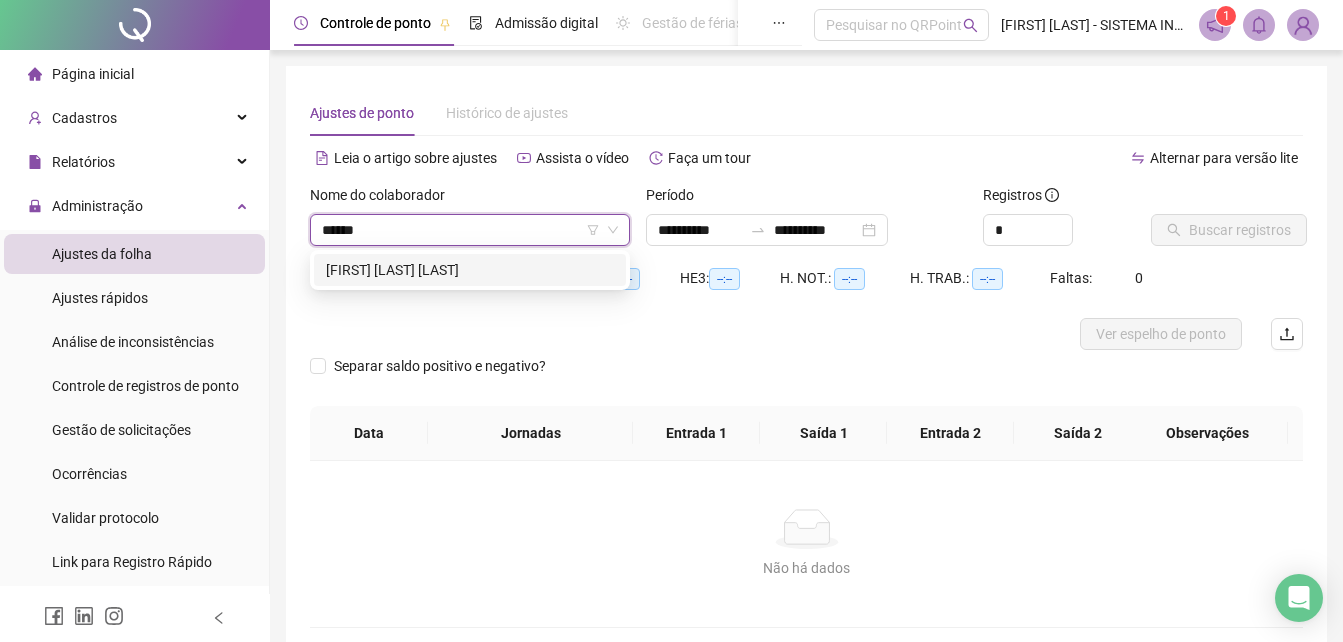 click on "[FIRST] [LAST] [LAST]" at bounding box center [470, 270] 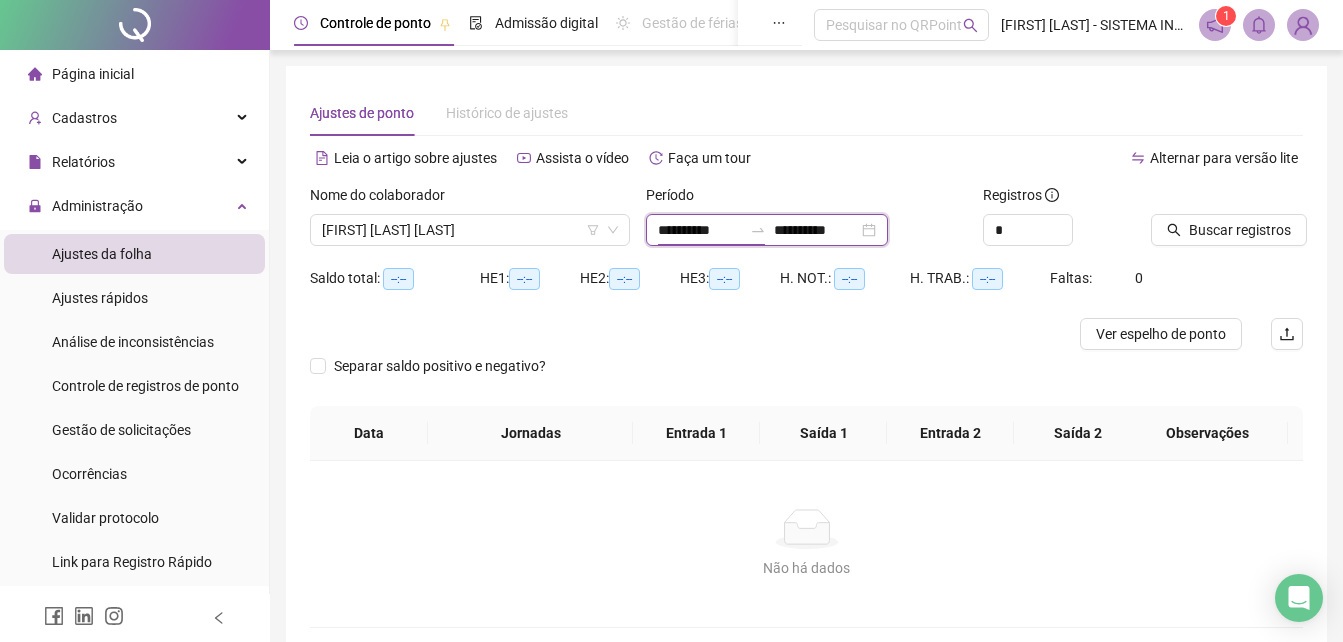 click on "**********" at bounding box center [700, 230] 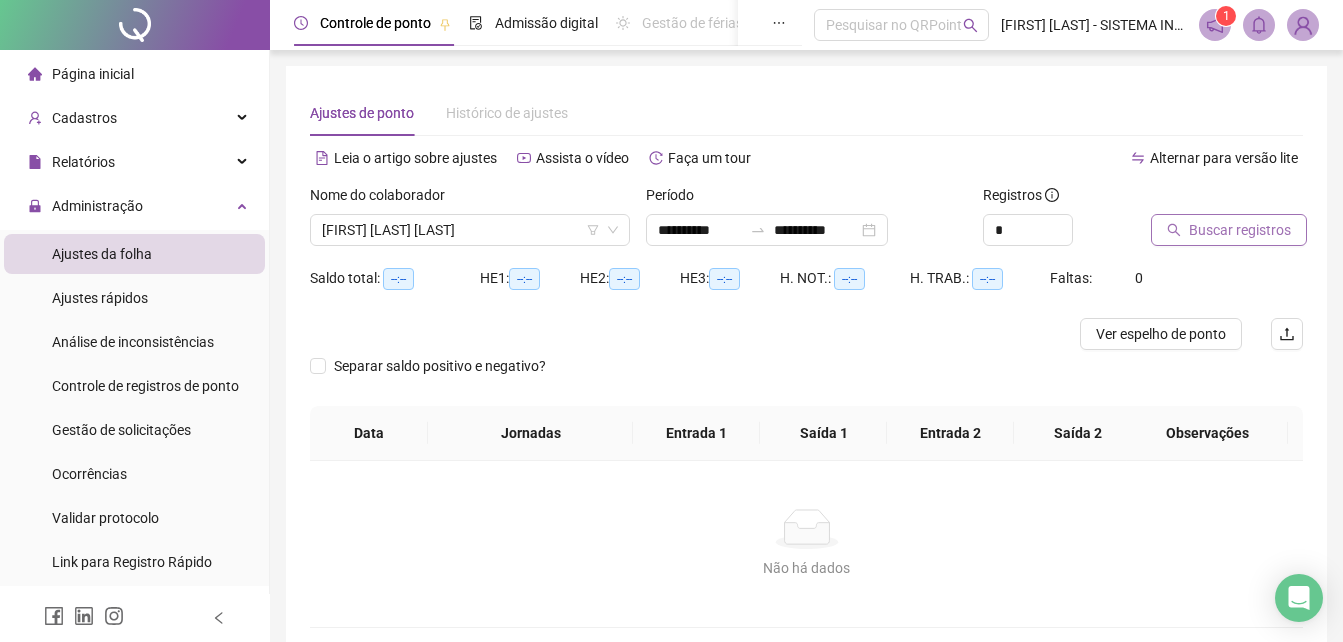 click on "Buscar registros" at bounding box center (1229, 230) 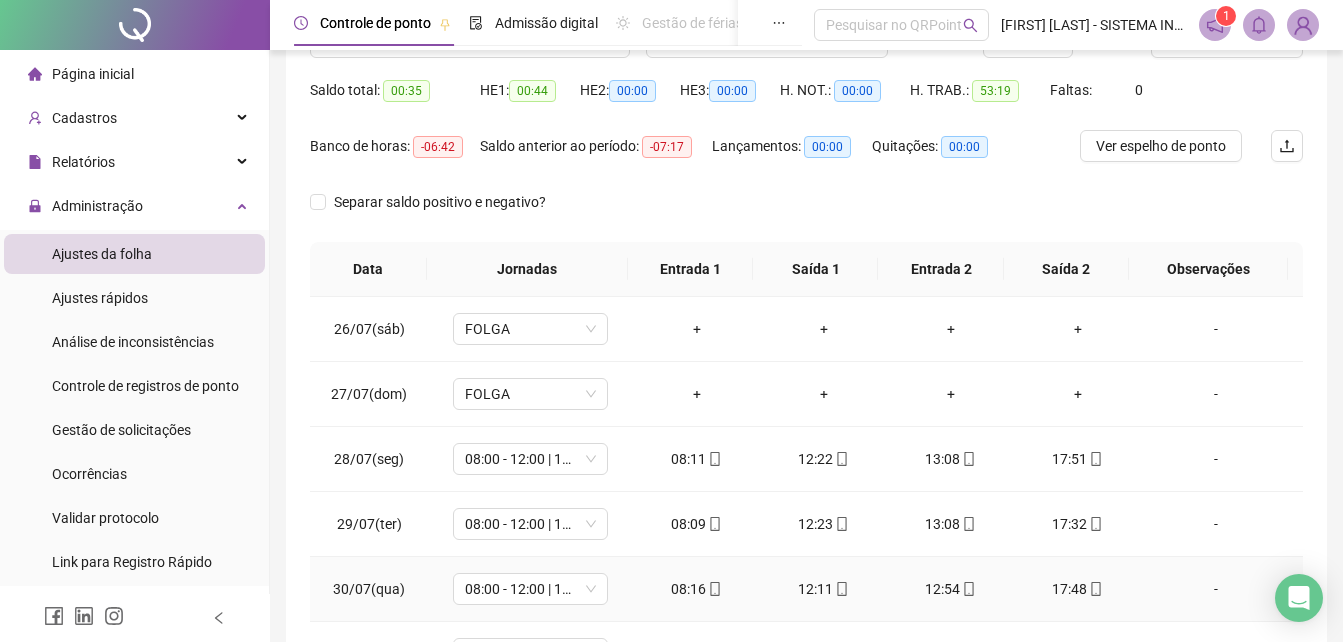 scroll, scrollTop: 180, scrollLeft: 0, axis: vertical 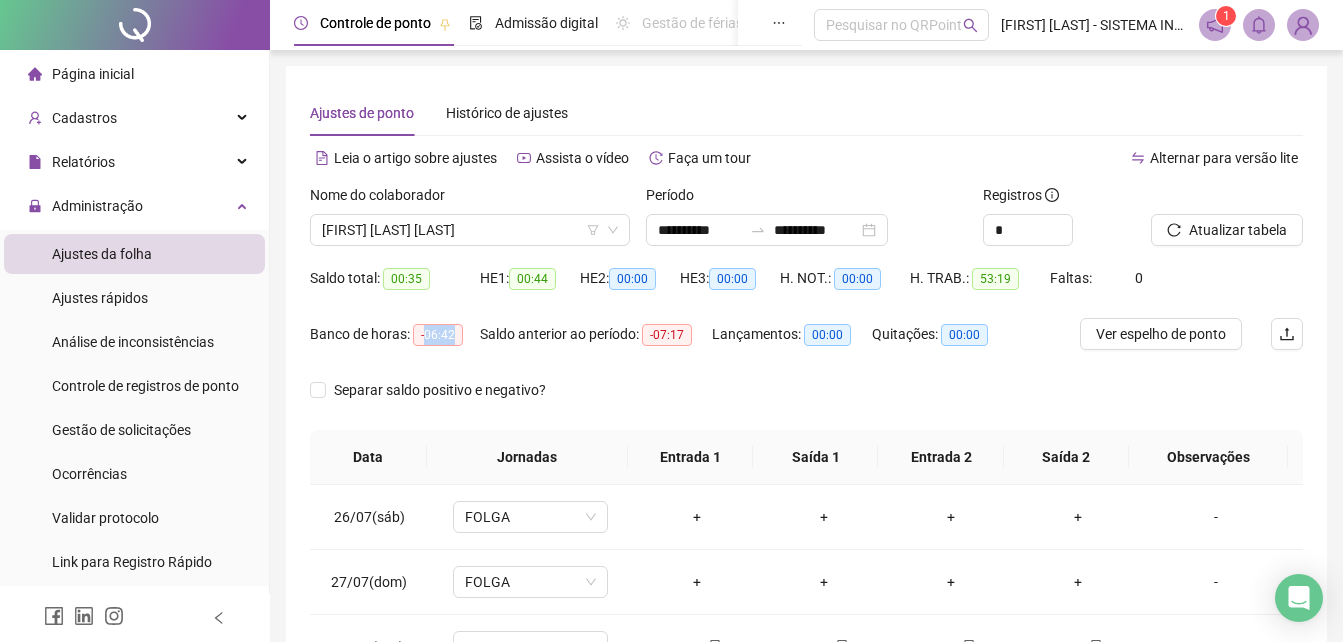 drag, startPoint x: 424, startPoint y: 335, endPoint x: 455, endPoint y: 335, distance: 31 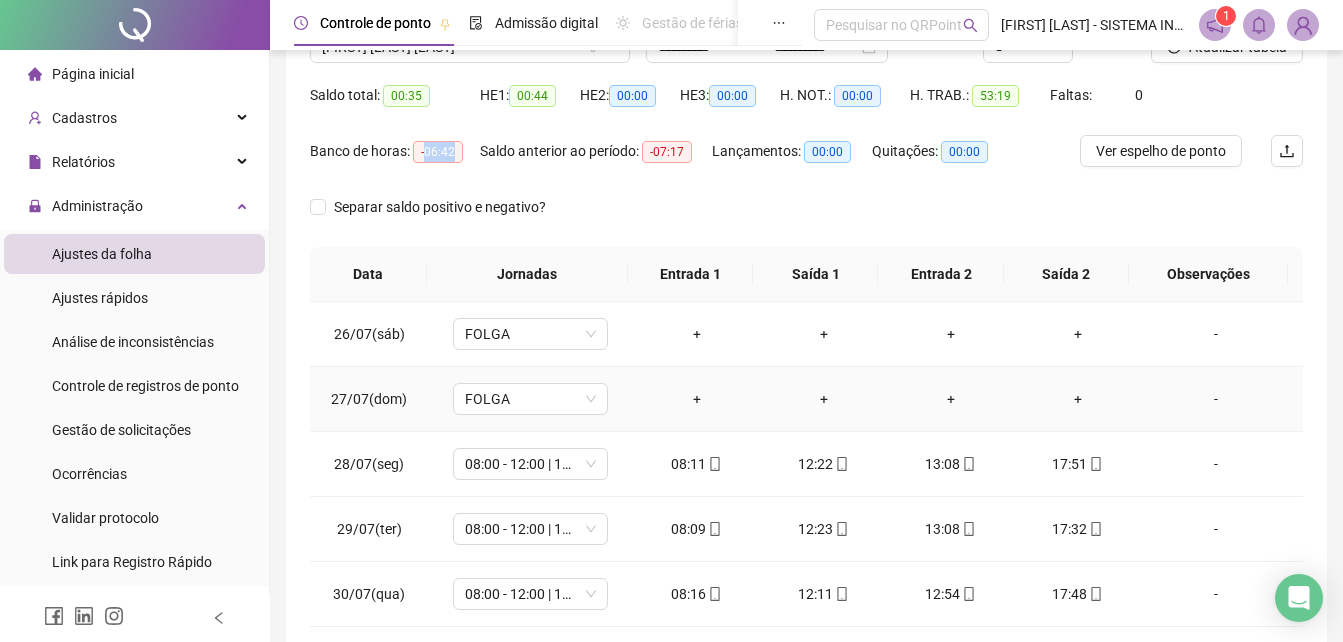 scroll, scrollTop: 200, scrollLeft: 0, axis: vertical 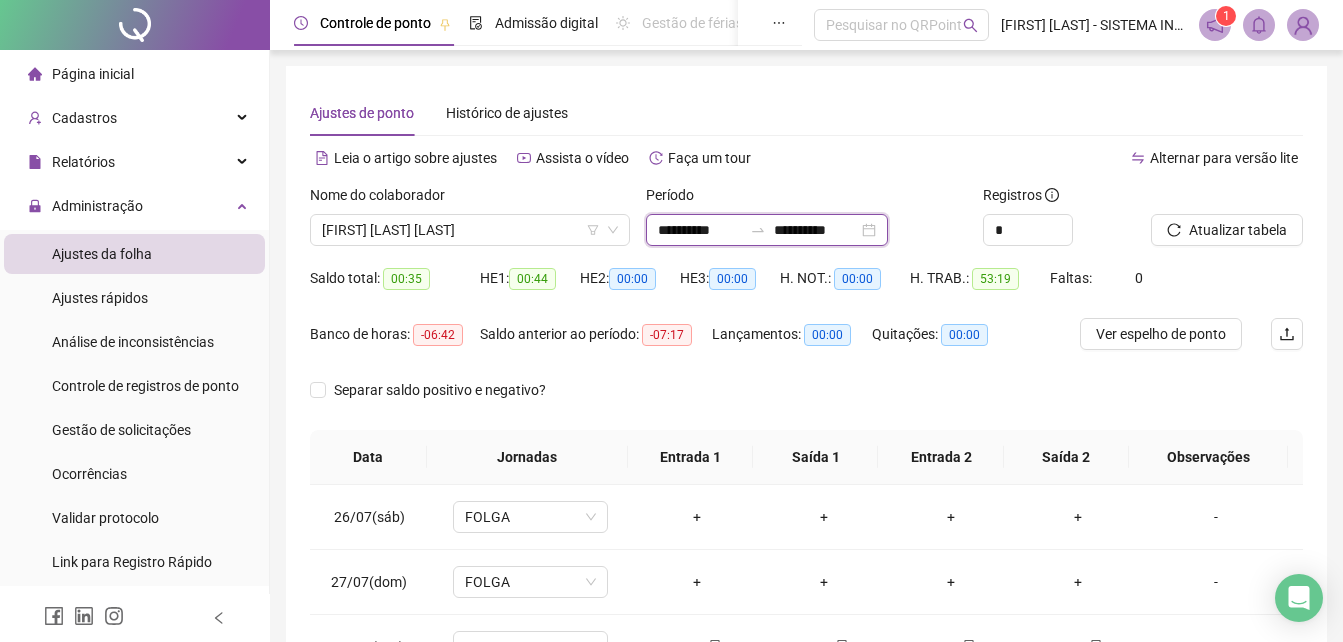 click on "**********" at bounding box center [700, 230] 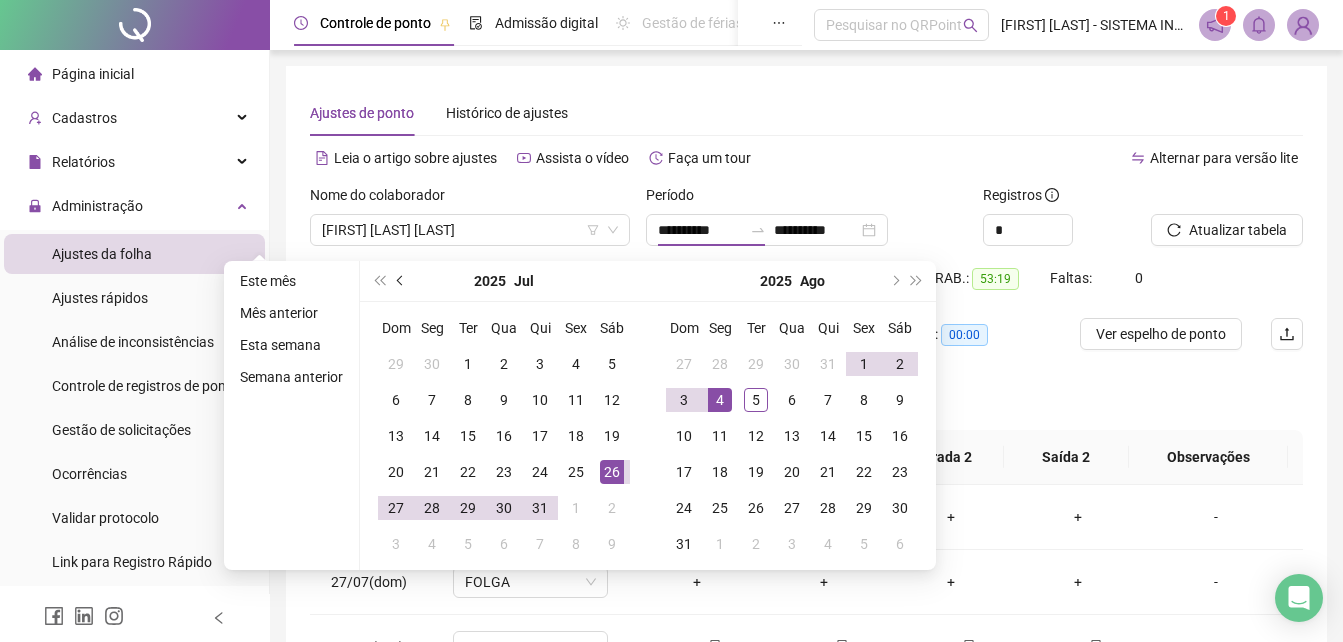 click at bounding box center [401, 281] 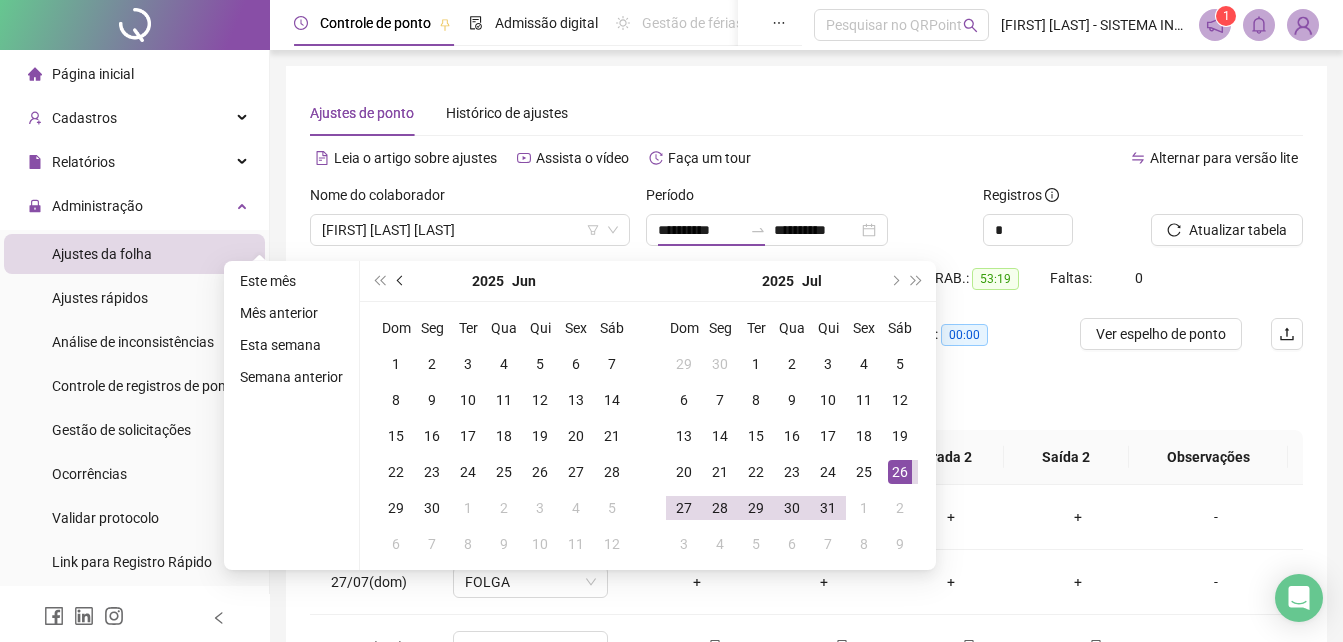 click at bounding box center [401, 281] 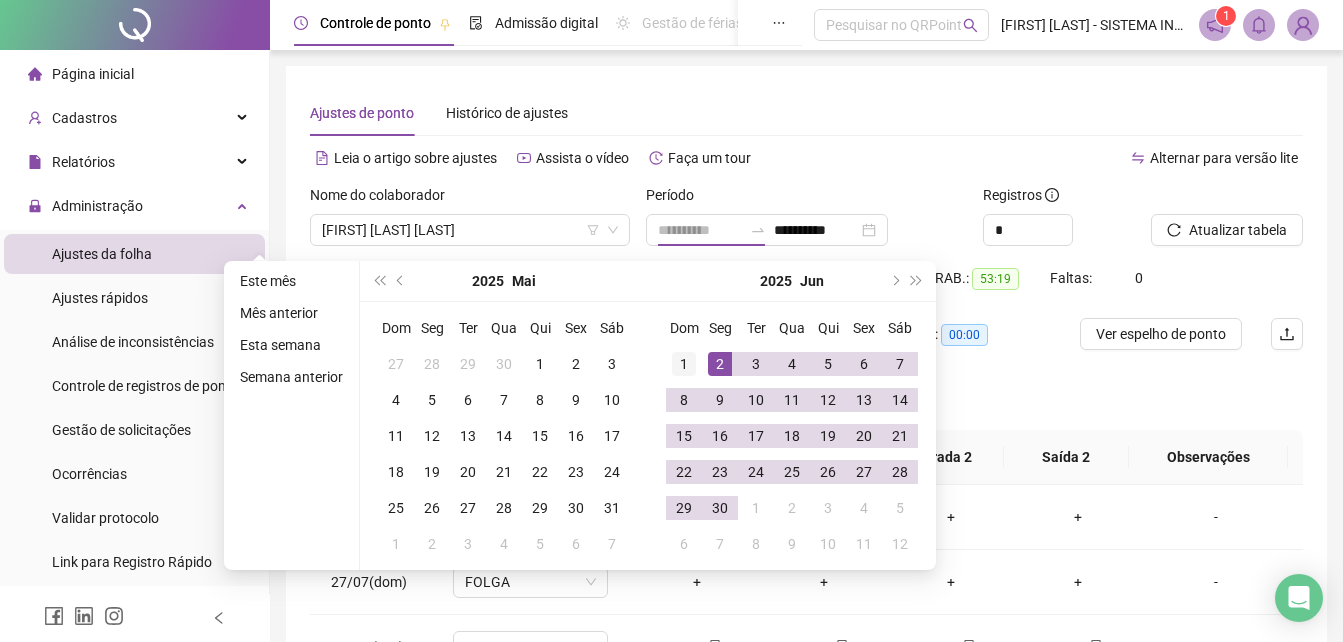type on "**********" 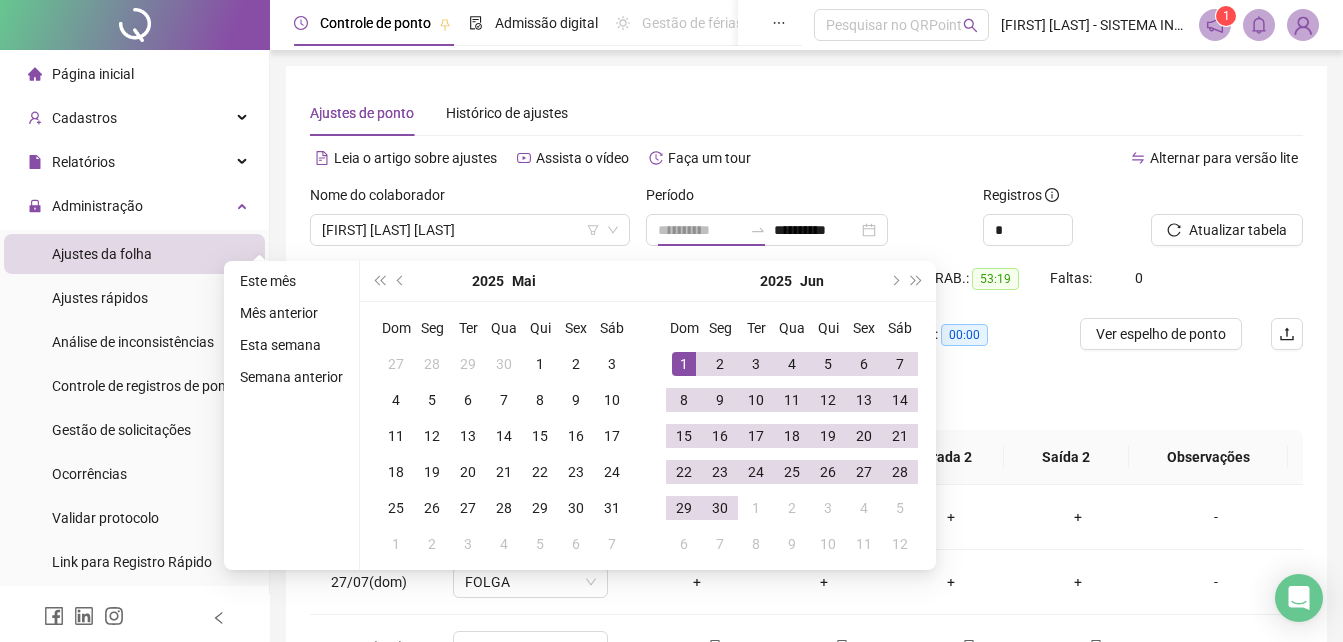 click on "1" at bounding box center [684, 364] 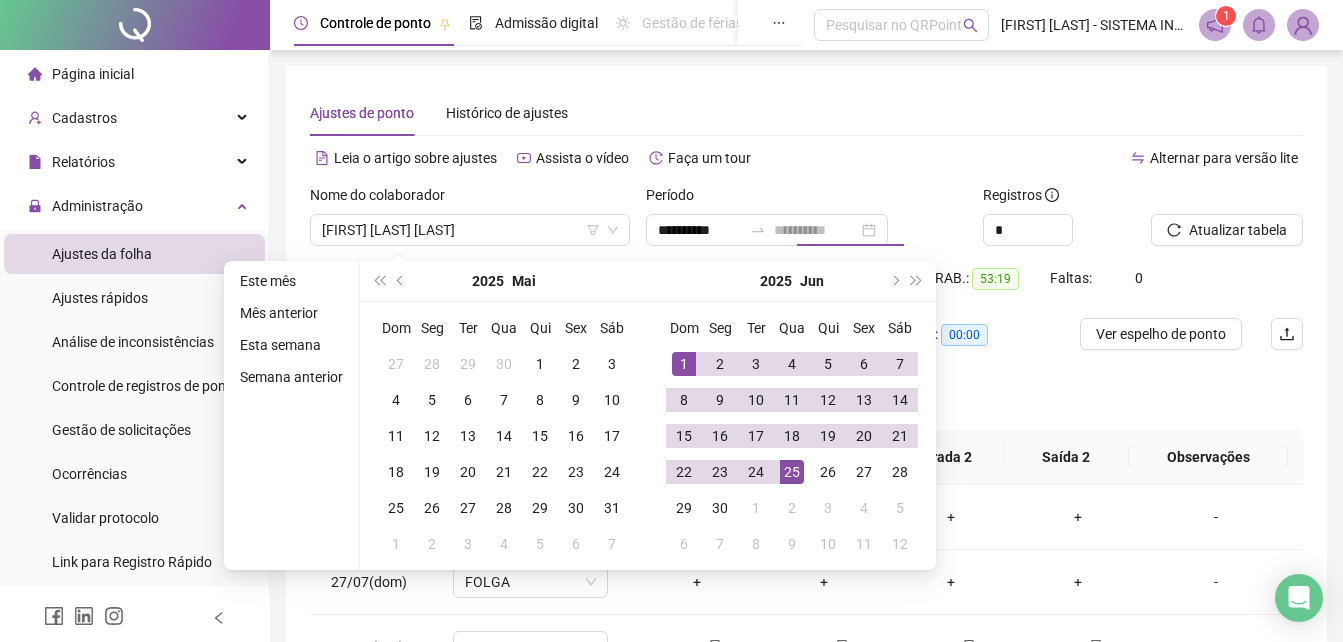 click on "25" at bounding box center (792, 472) 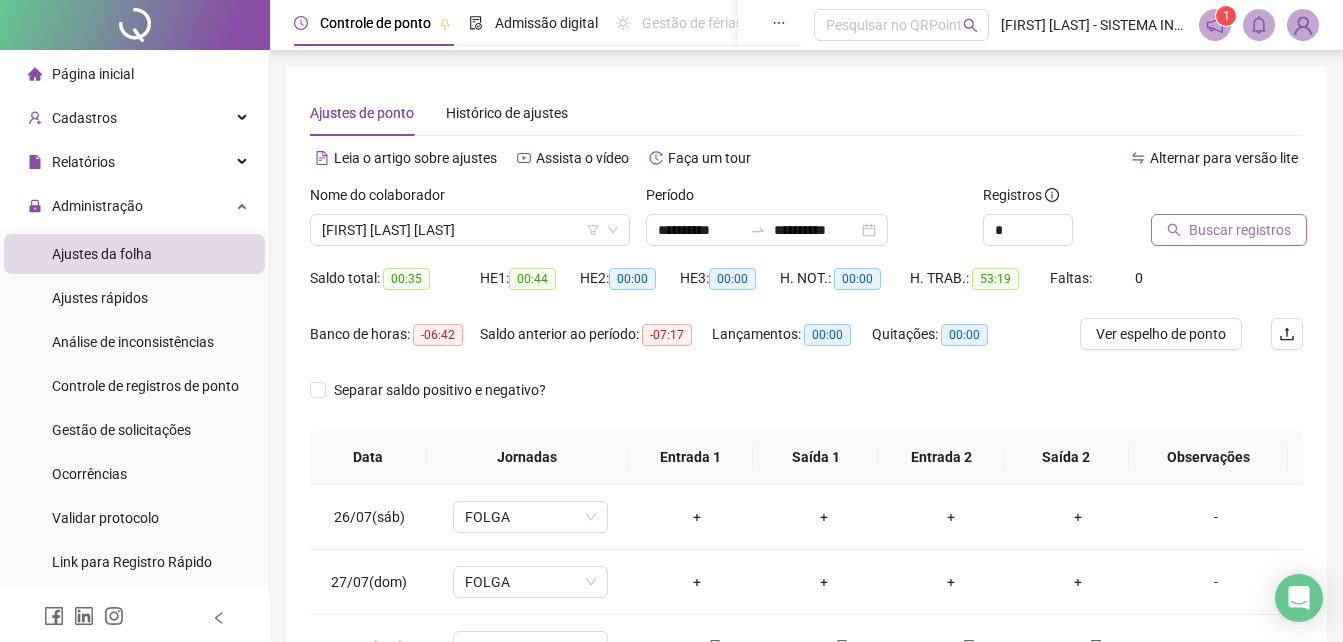 click on "Buscar registros" at bounding box center (1240, 230) 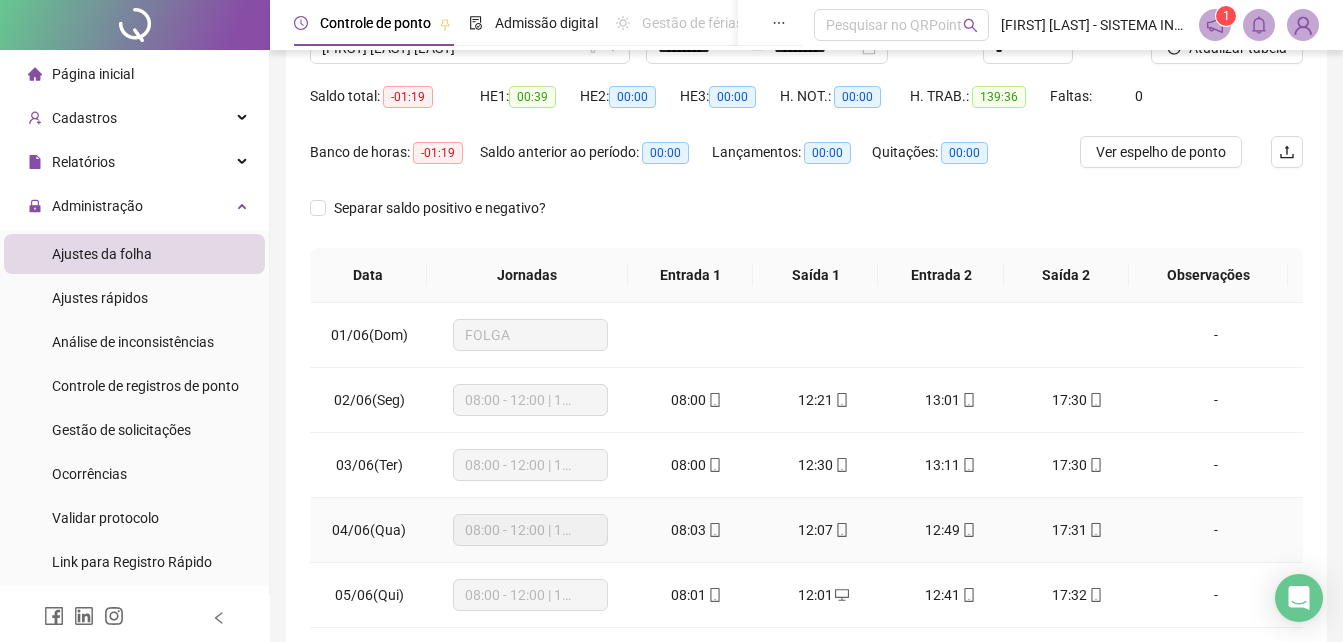 scroll, scrollTop: 180, scrollLeft: 0, axis: vertical 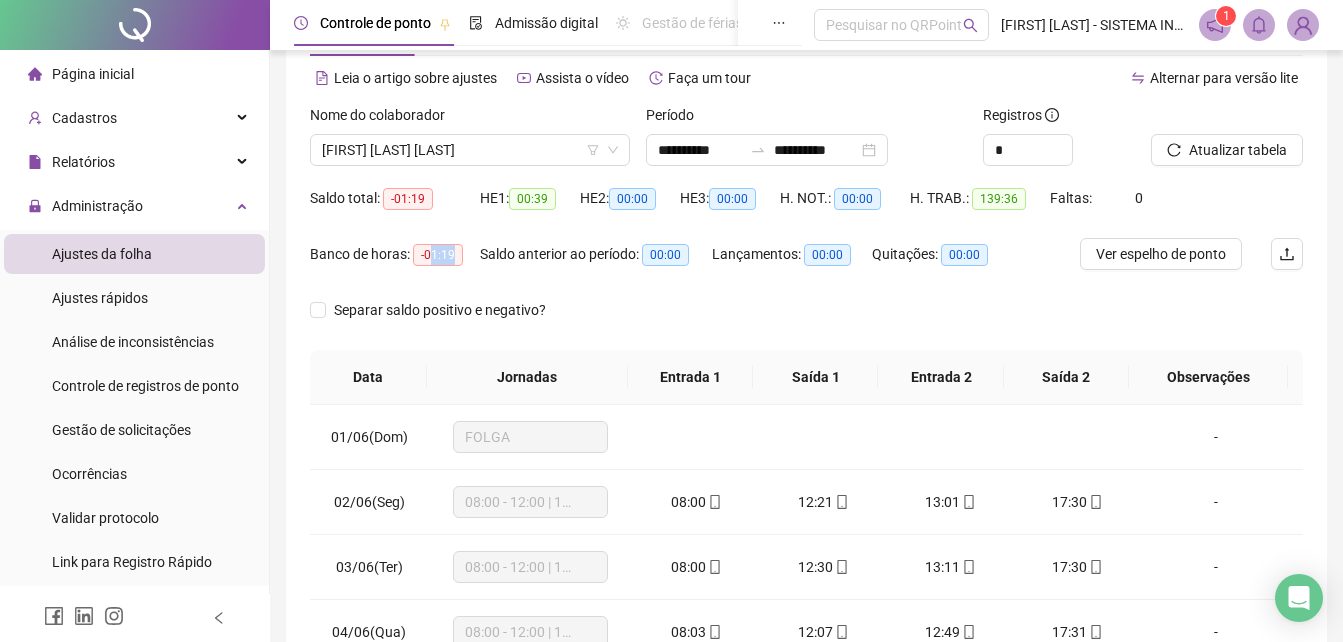 drag, startPoint x: 428, startPoint y: 259, endPoint x: 460, endPoint y: 258, distance: 32.01562 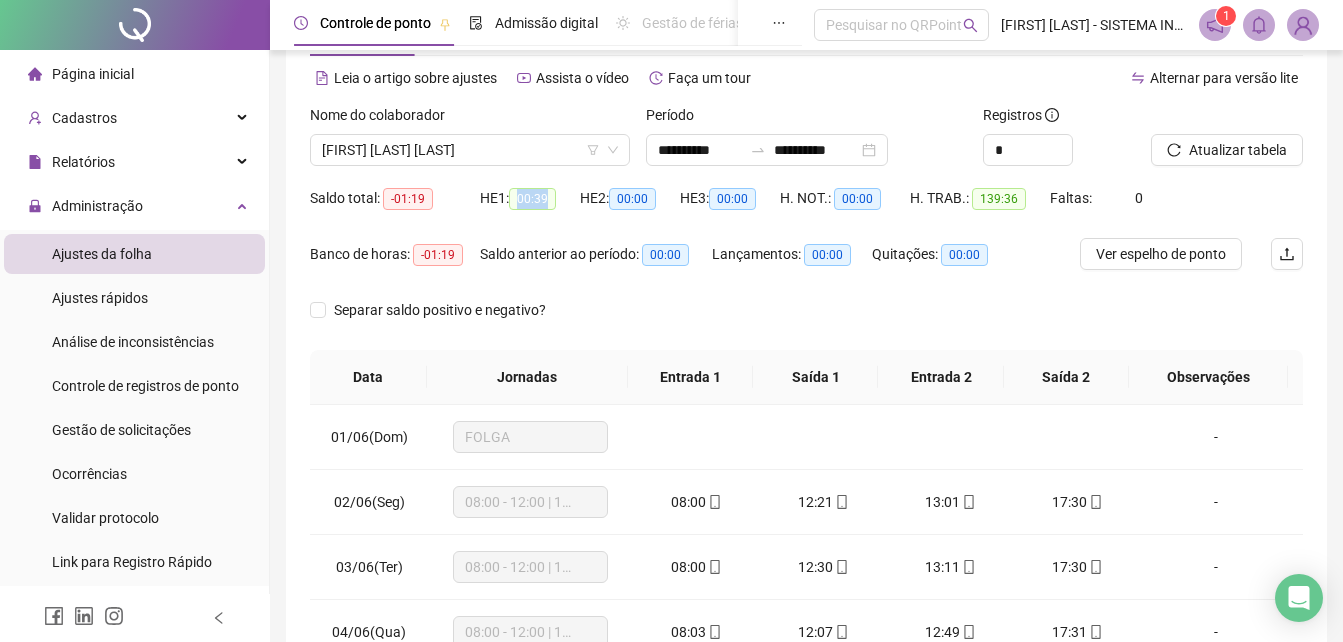 drag, startPoint x: 522, startPoint y: 198, endPoint x: 567, endPoint y: 198, distance: 45 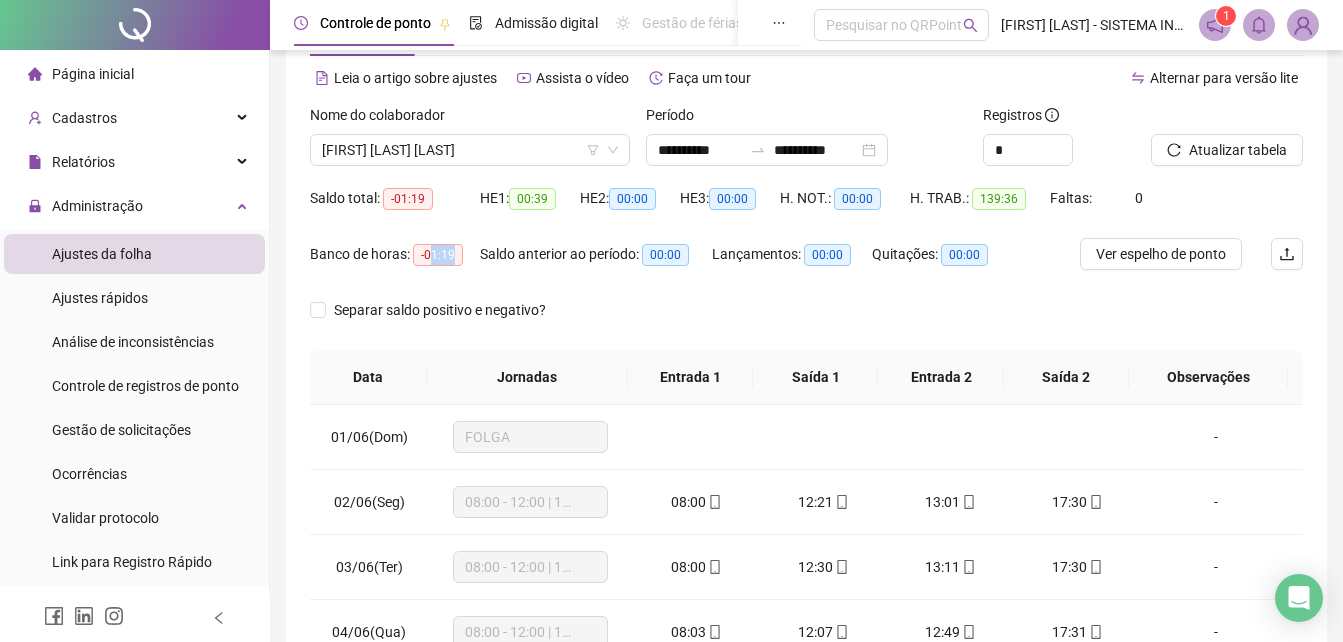 drag, startPoint x: 428, startPoint y: 255, endPoint x: 480, endPoint y: 252, distance: 52.086468 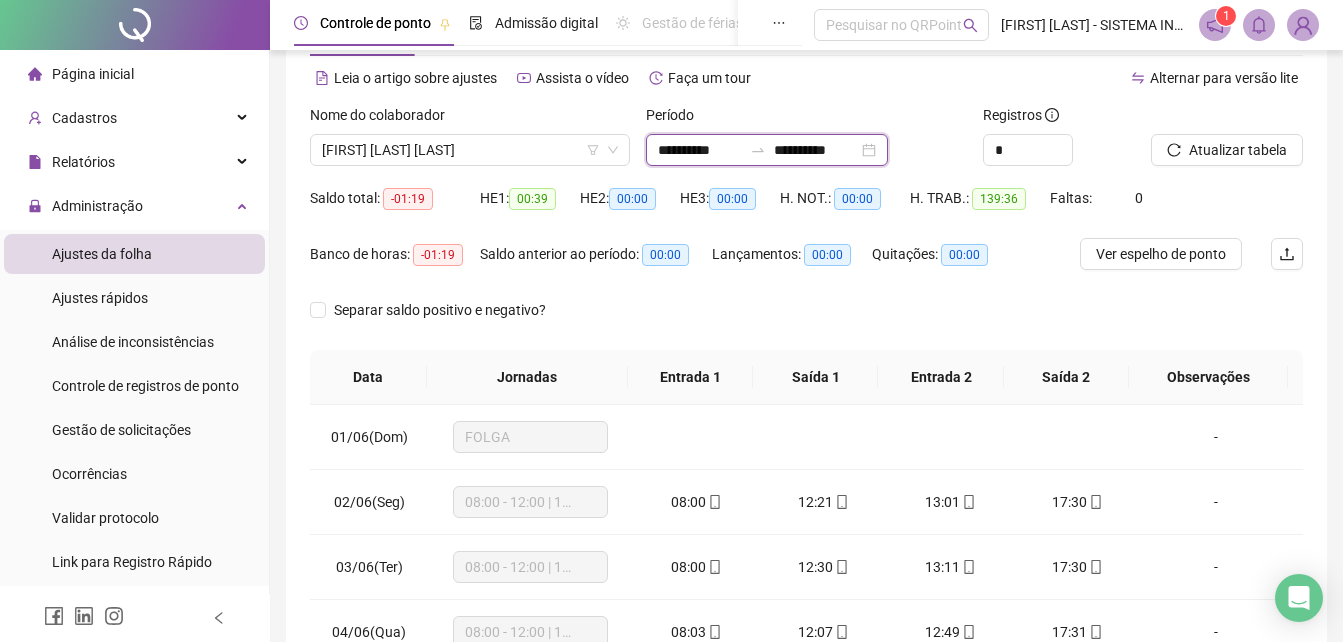 click on "**********" at bounding box center [816, 150] 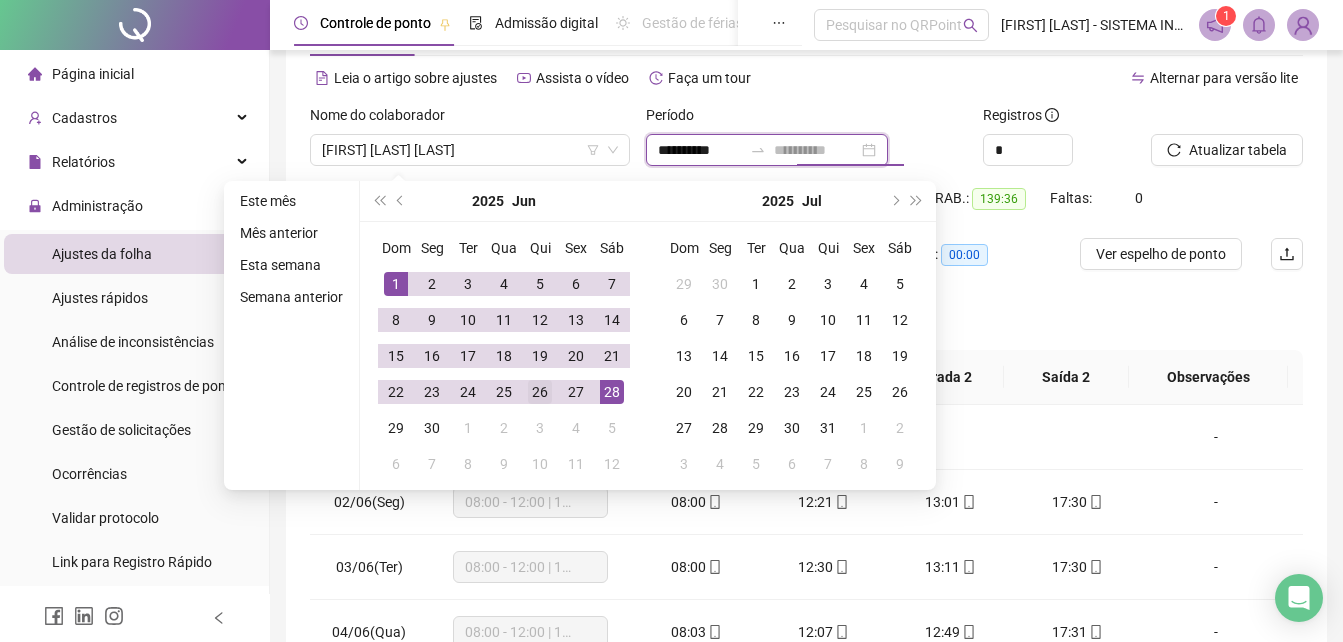 type on "**********" 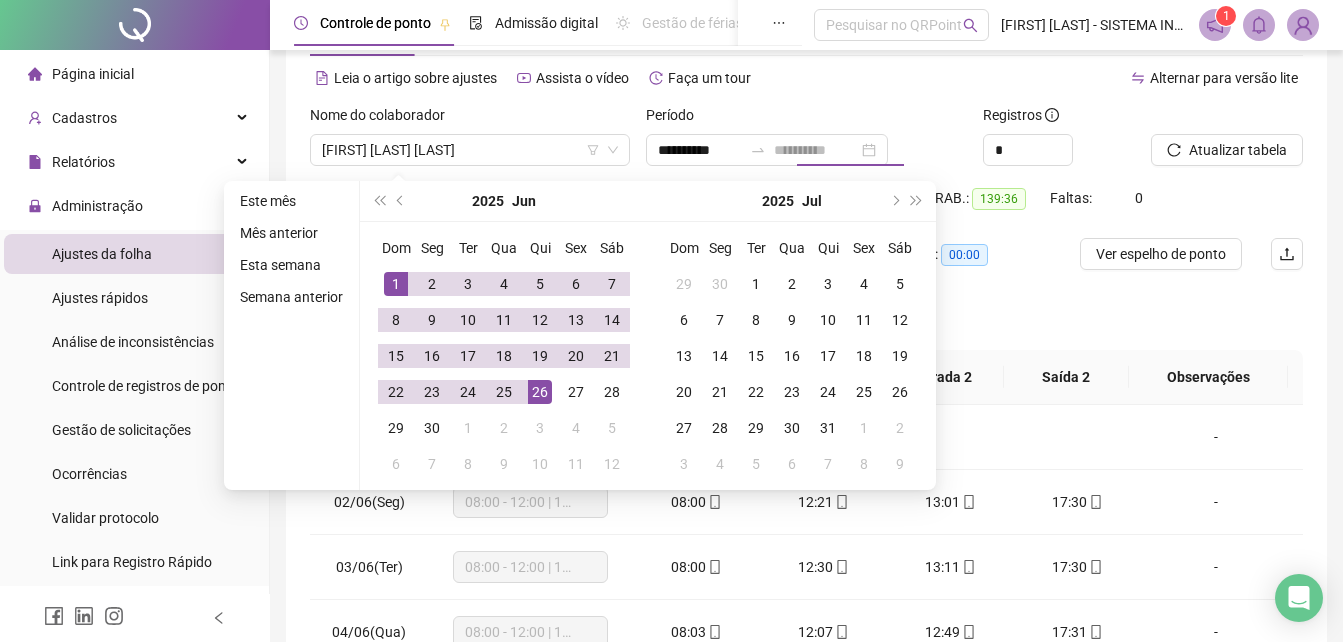 click on "26" at bounding box center (540, 392) 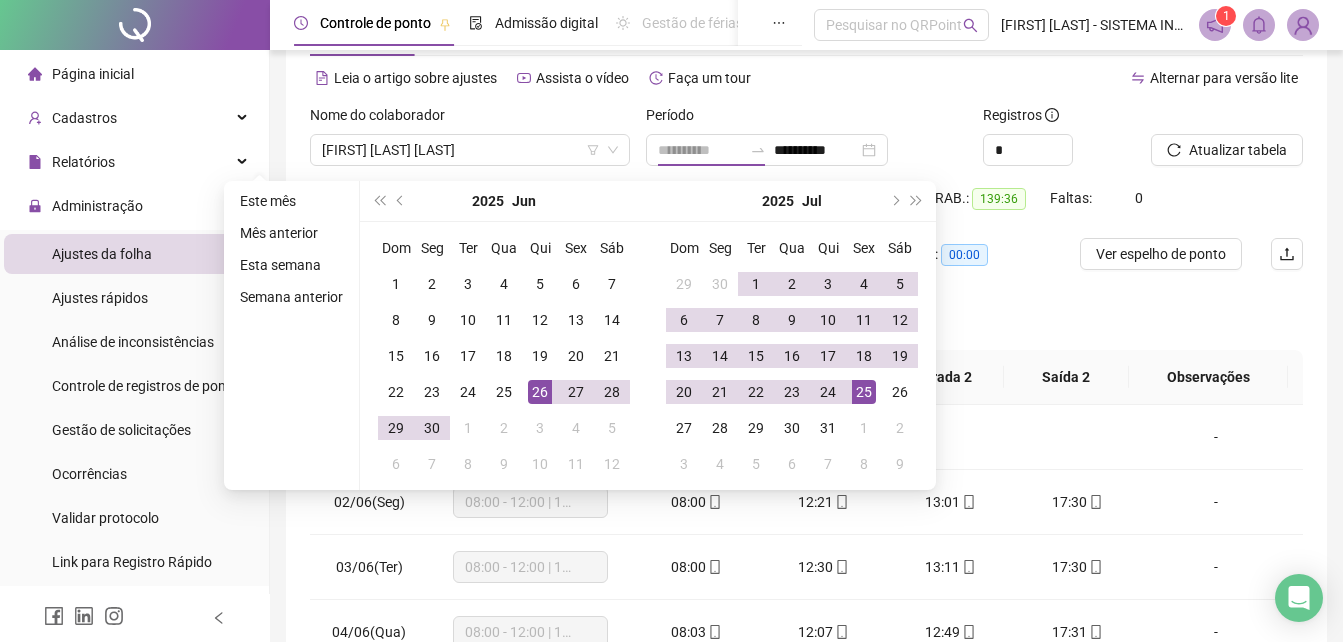click on "25" at bounding box center (864, 392) 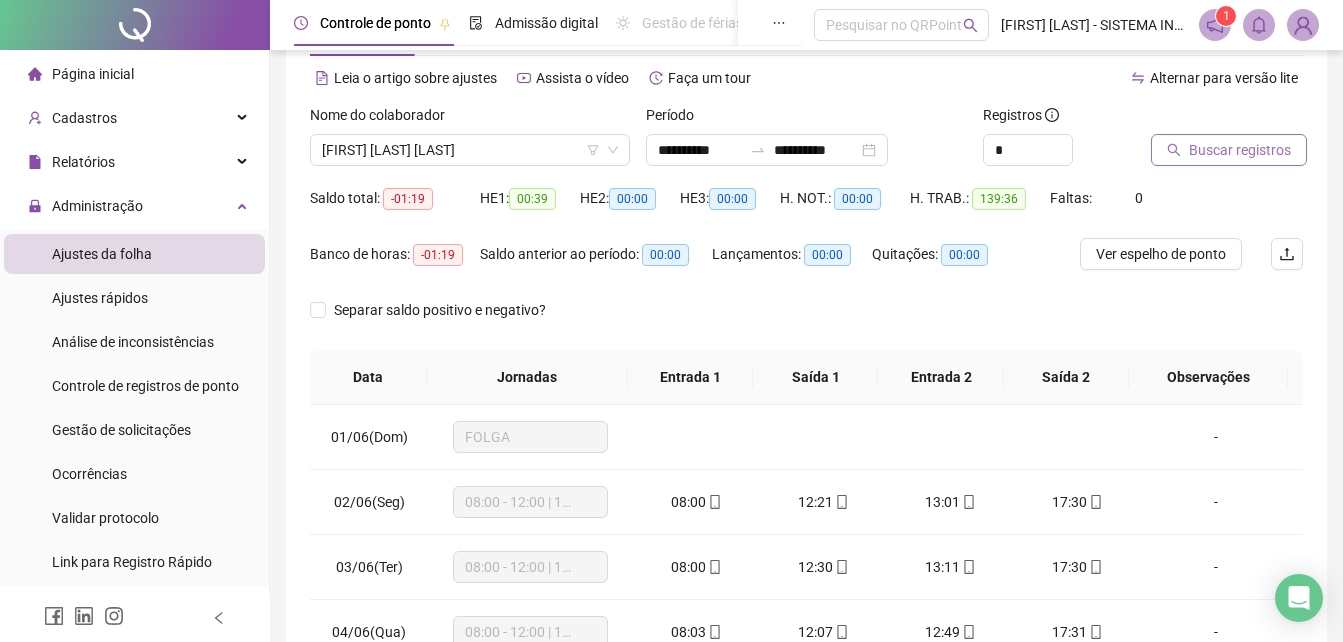 click on "Buscar registros" at bounding box center [1240, 150] 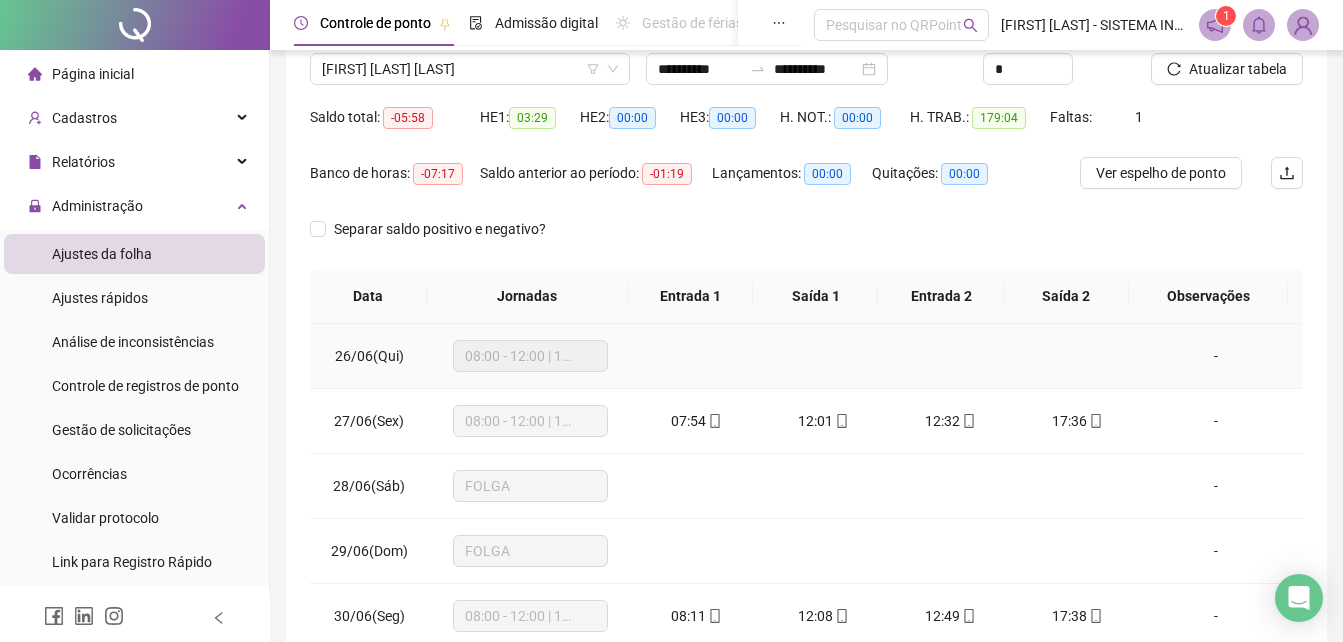 scroll, scrollTop: 0, scrollLeft: 0, axis: both 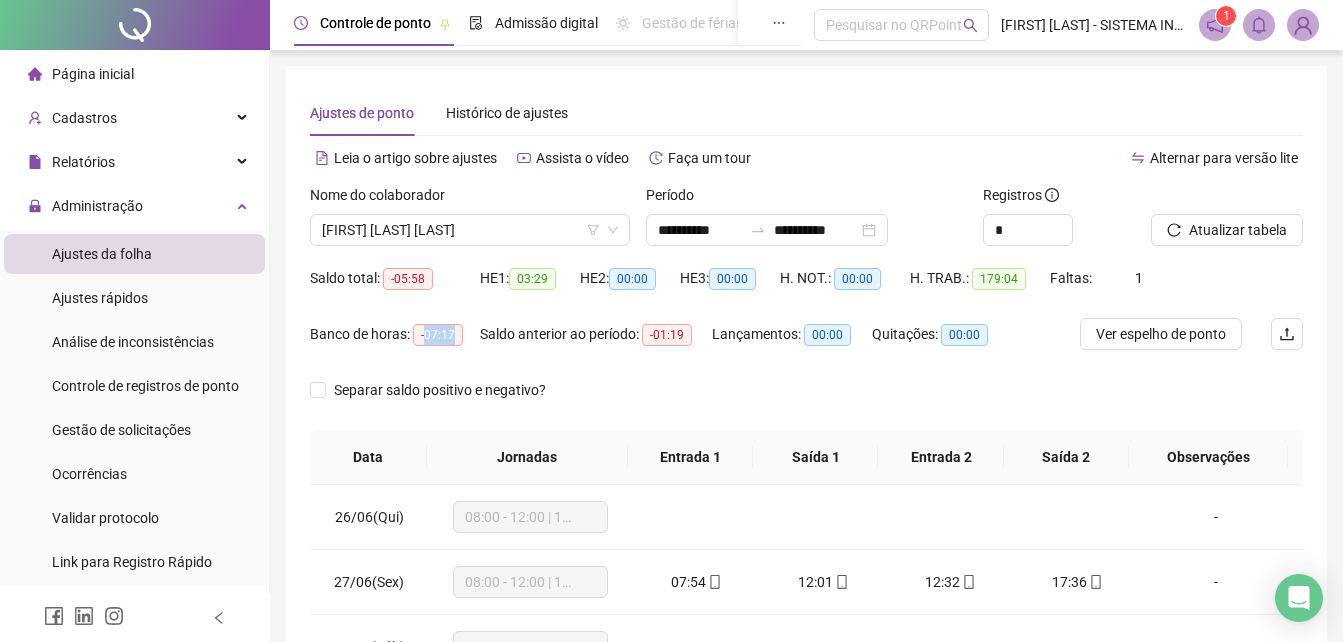 drag, startPoint x: 425, startPoint y: 335, endPoint x: 464, endPoint y: 338, distance: 39.115215 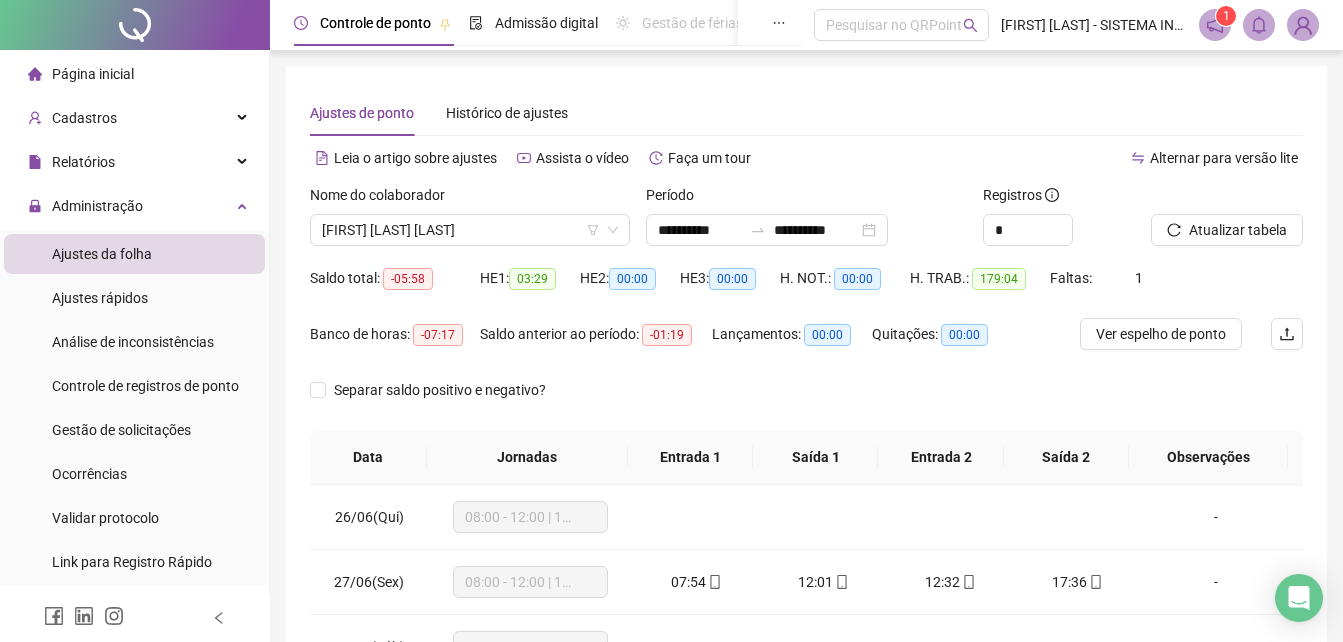 drag, startPoint x: 464, startPoint y: 338, endPoint x: 561, endPoint y: 299, distance: 104.54664 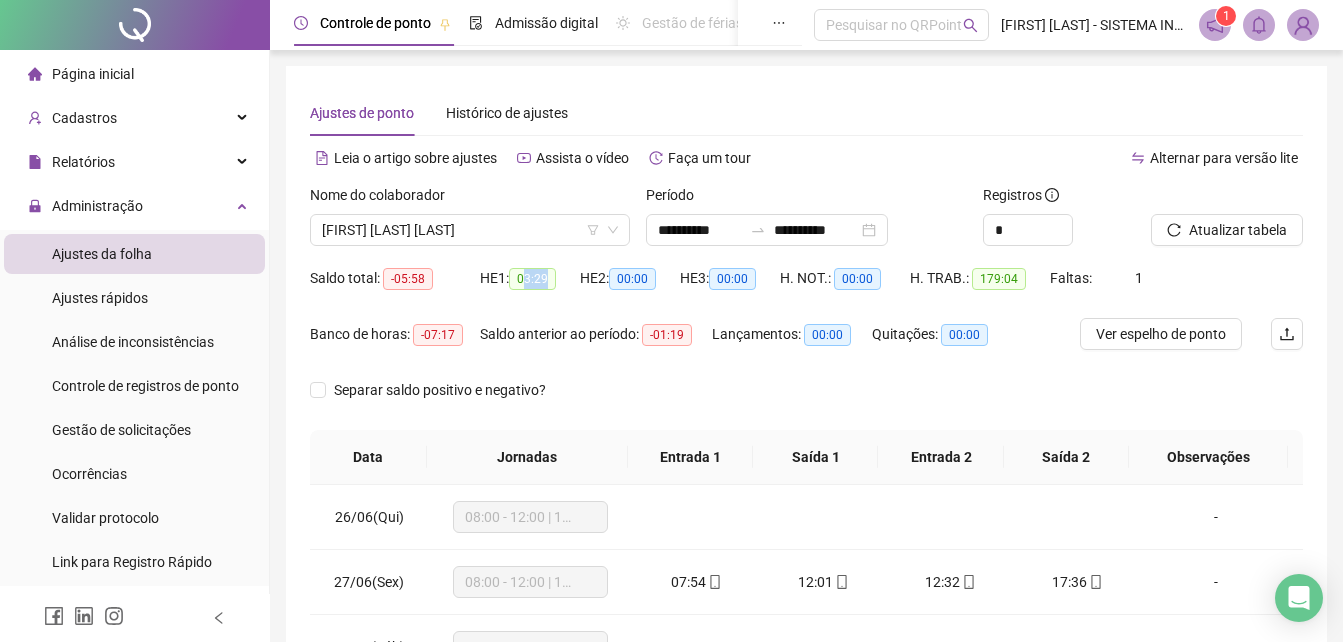 drag, startPoint x: 528, startPoint y: 277, endPoint x: 553, endPoint y: 278, distance: 25.019993 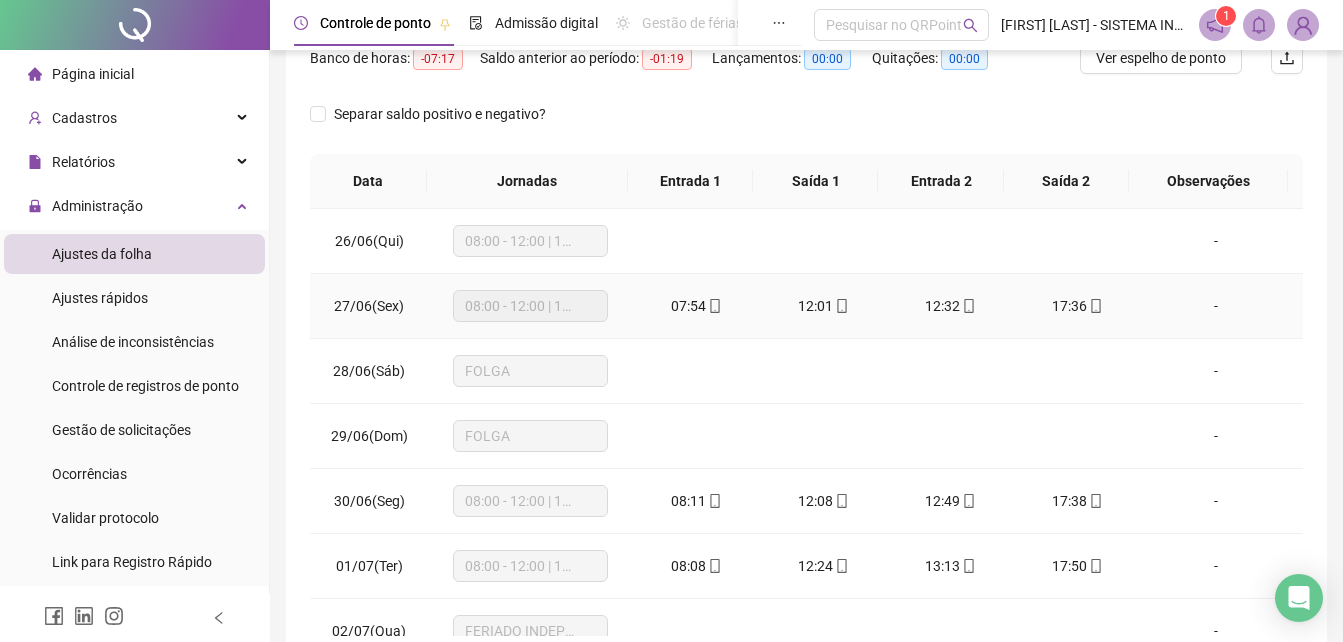 scroll, scrollTop: 380, scrollLeft: 0, axis: vertical 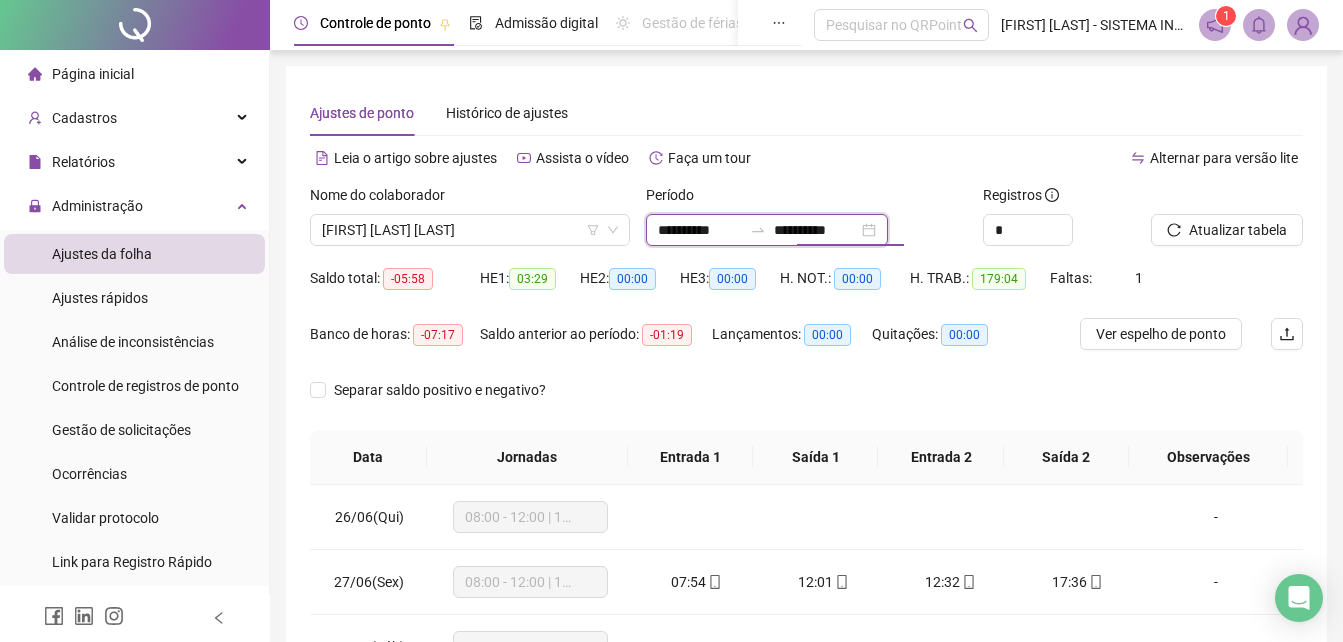 click on "**********" at bounding box center (816, 230) 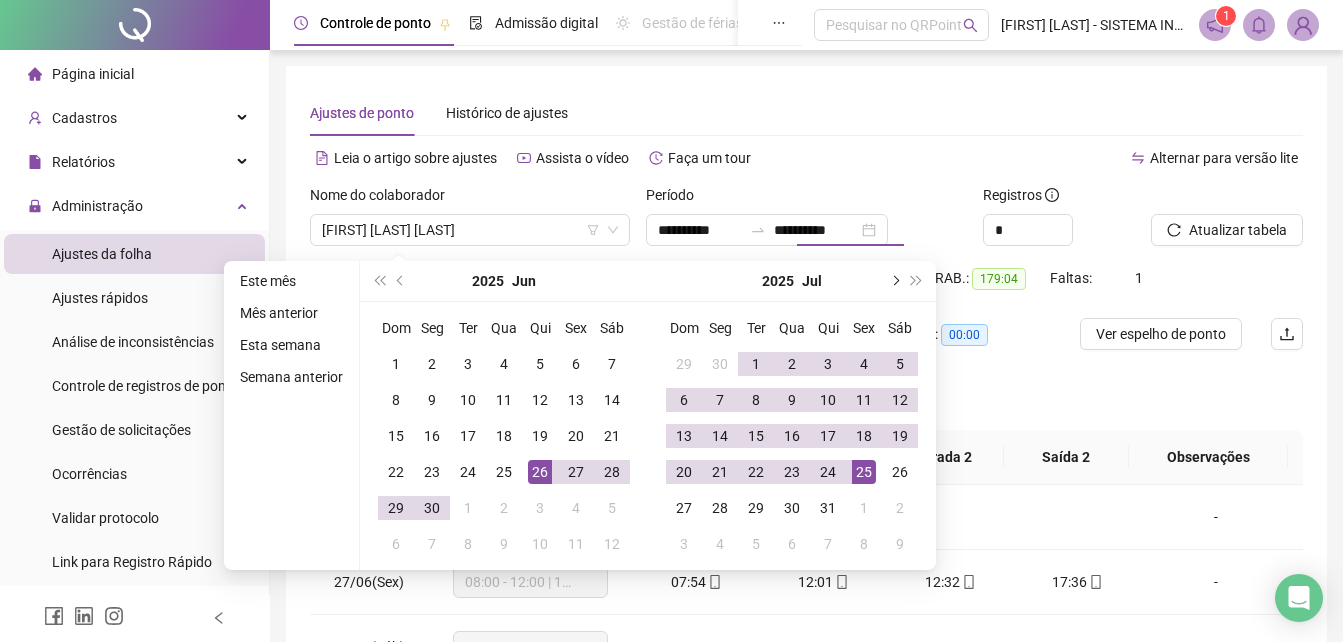 click at bounding box center [894, 281] 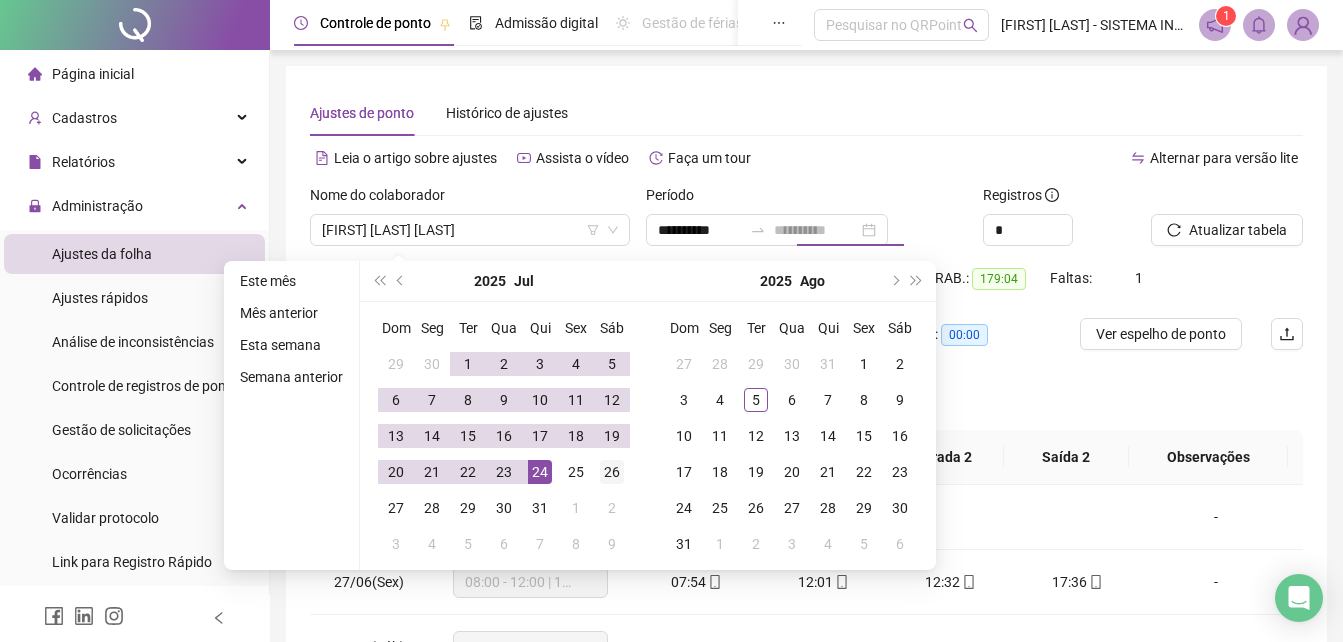 type on "**********" 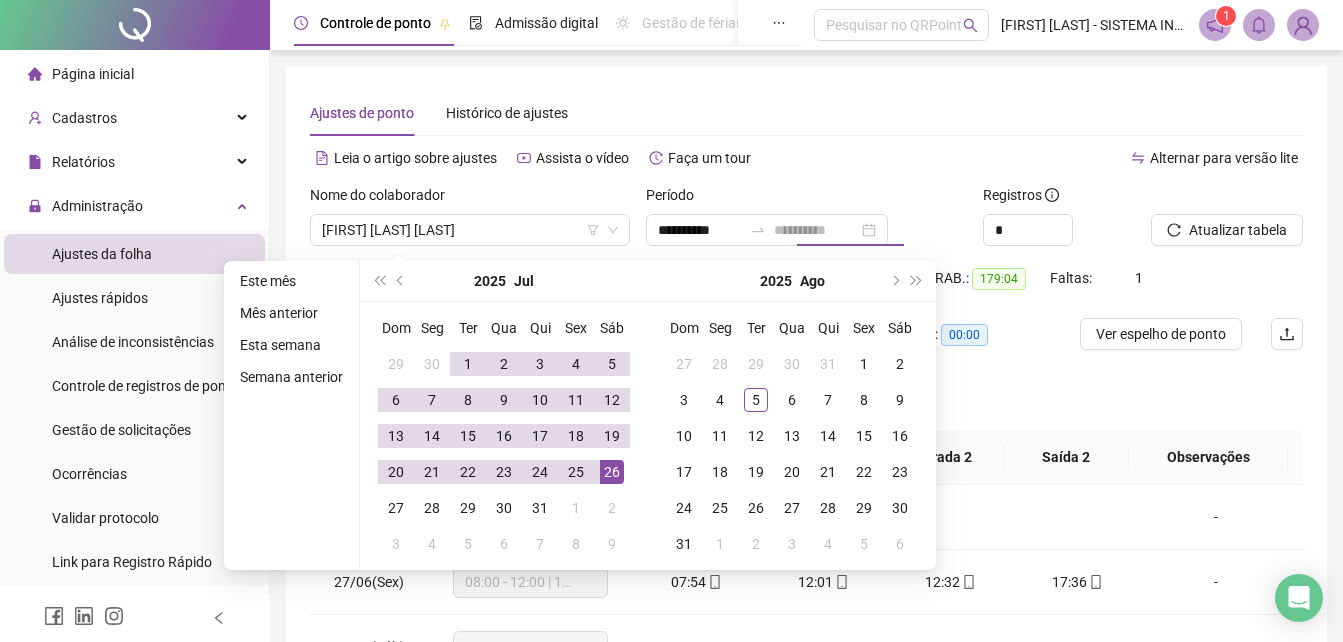 click on "26" at bounding box center [612, 472] 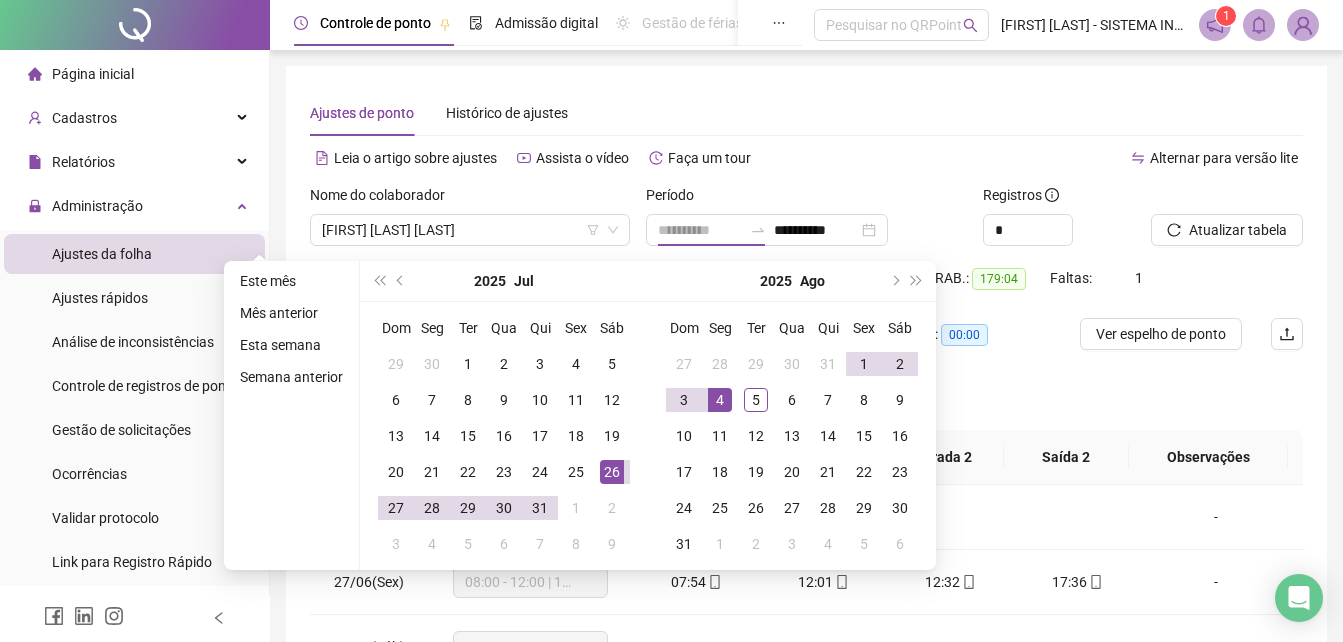 click on "4" at bounding box center (720, 400) 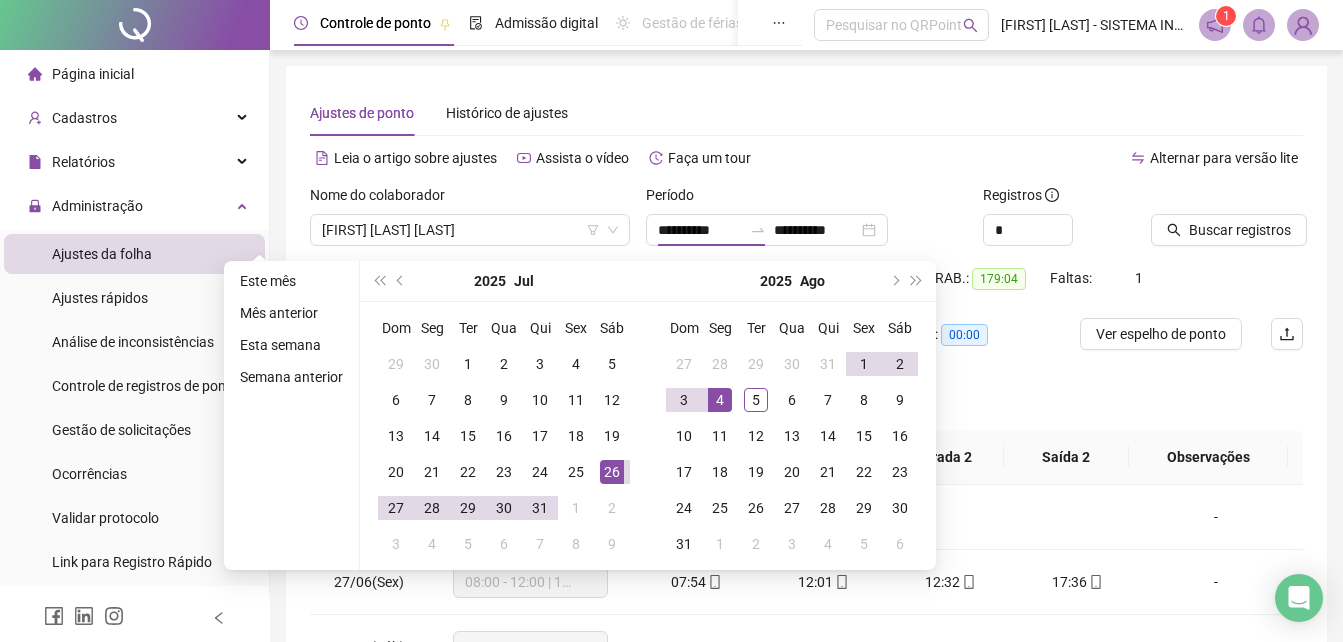 type on "**********" 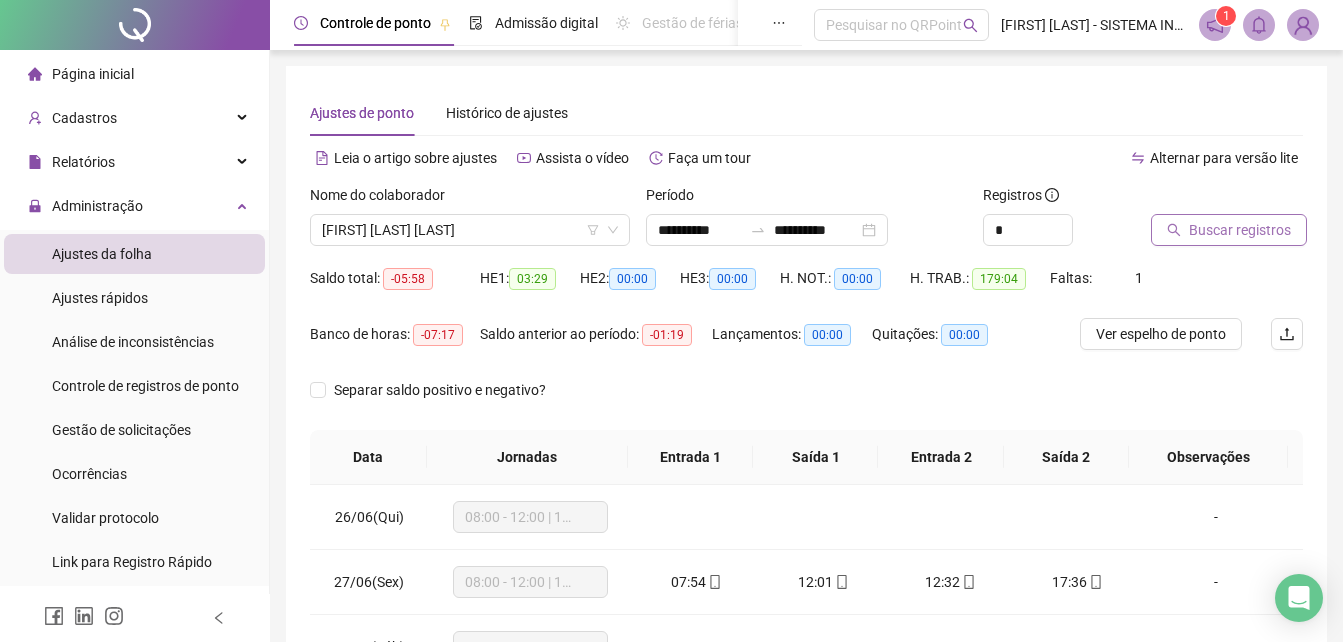 click on "Buscar registros" at bounding box center [1240, 230] 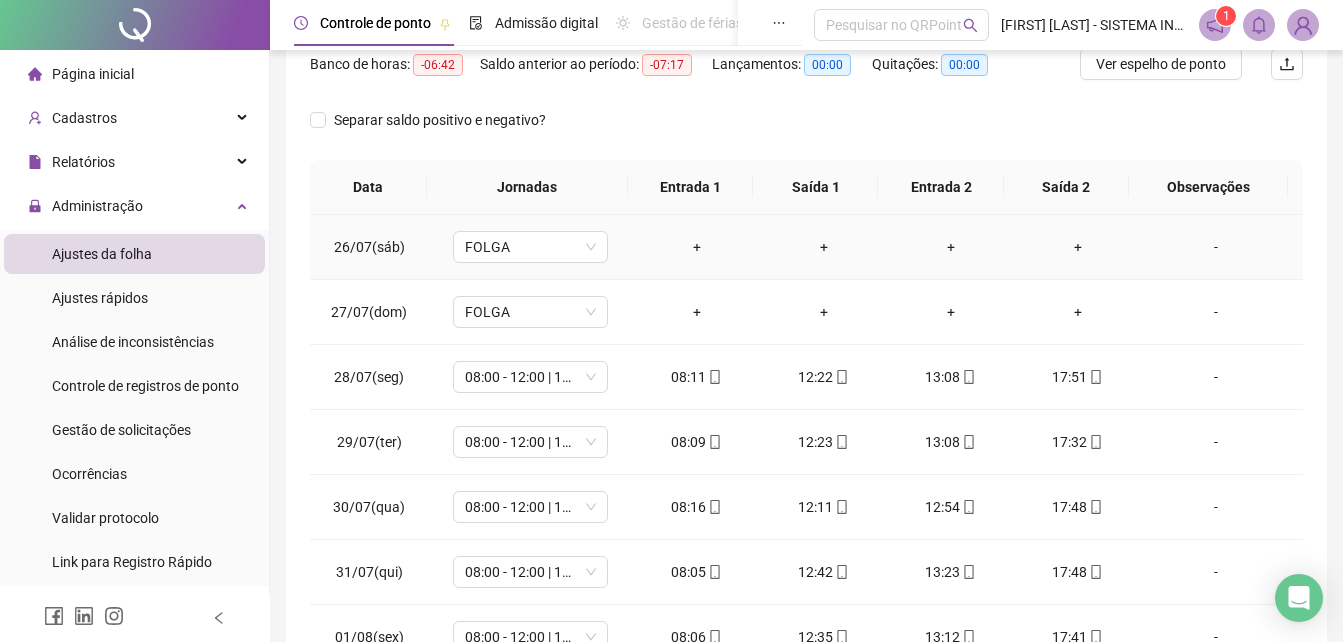 scroll, scrollTop: 300, scrollLeft: 0, axis: vertical 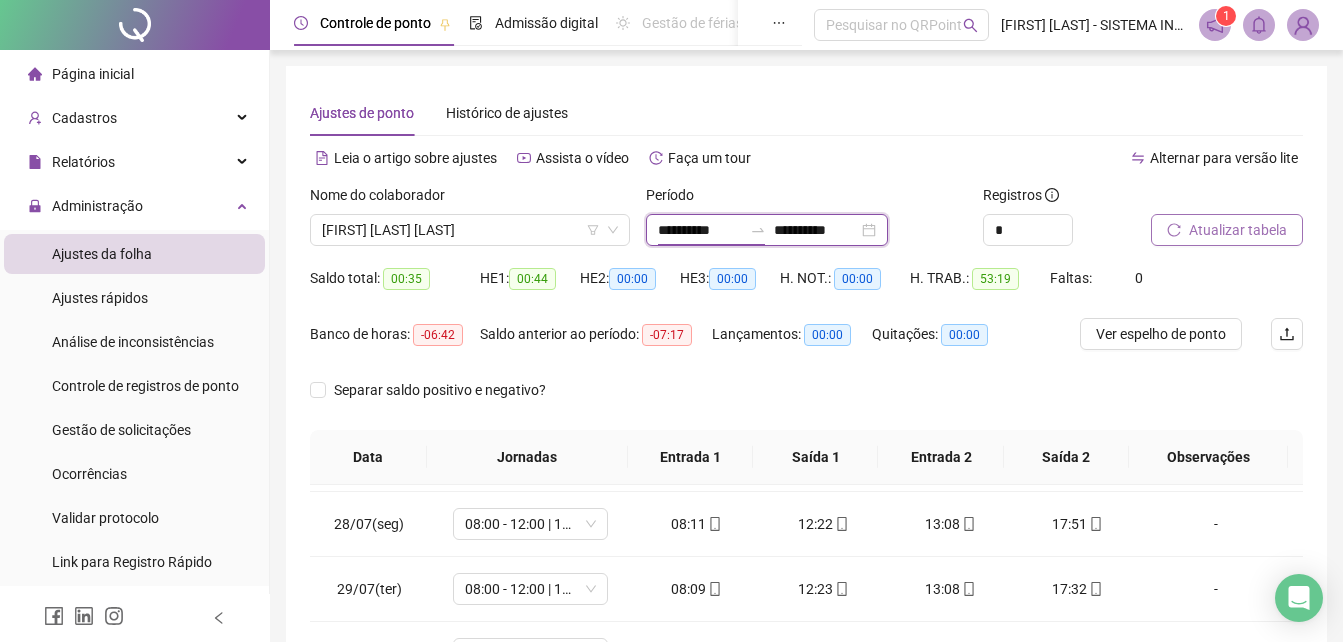 click on "**********" at bounding box center (700, 230) 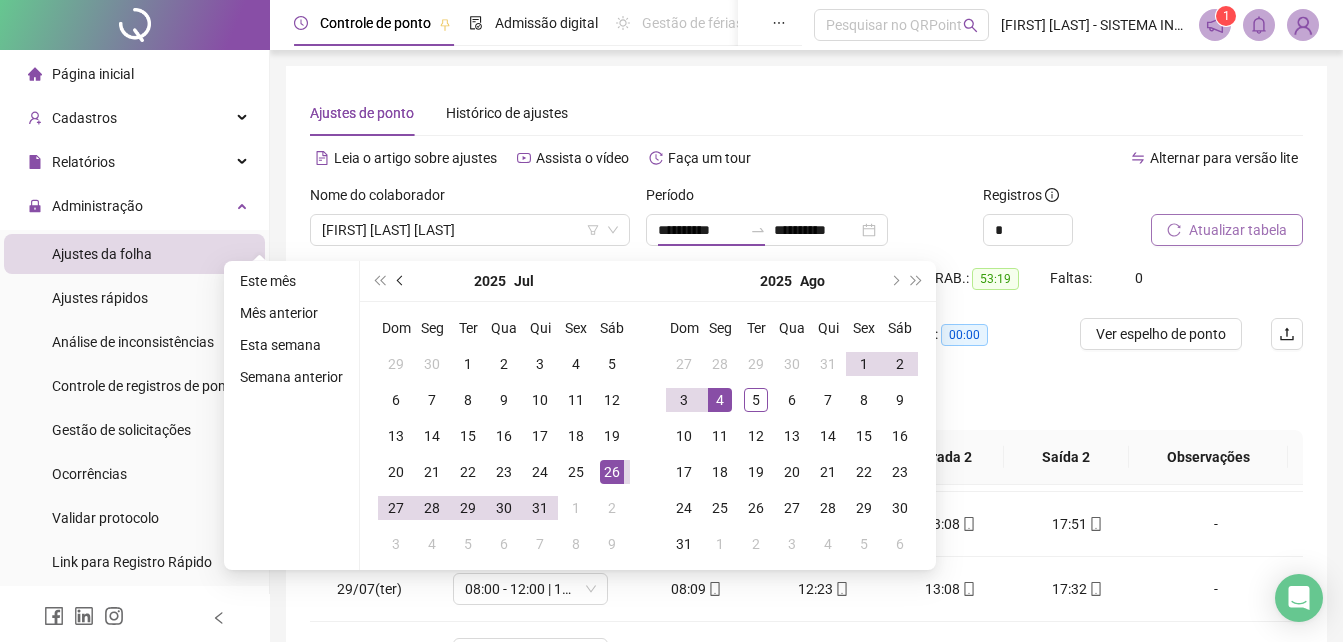 click at bounding box center [401, 281] 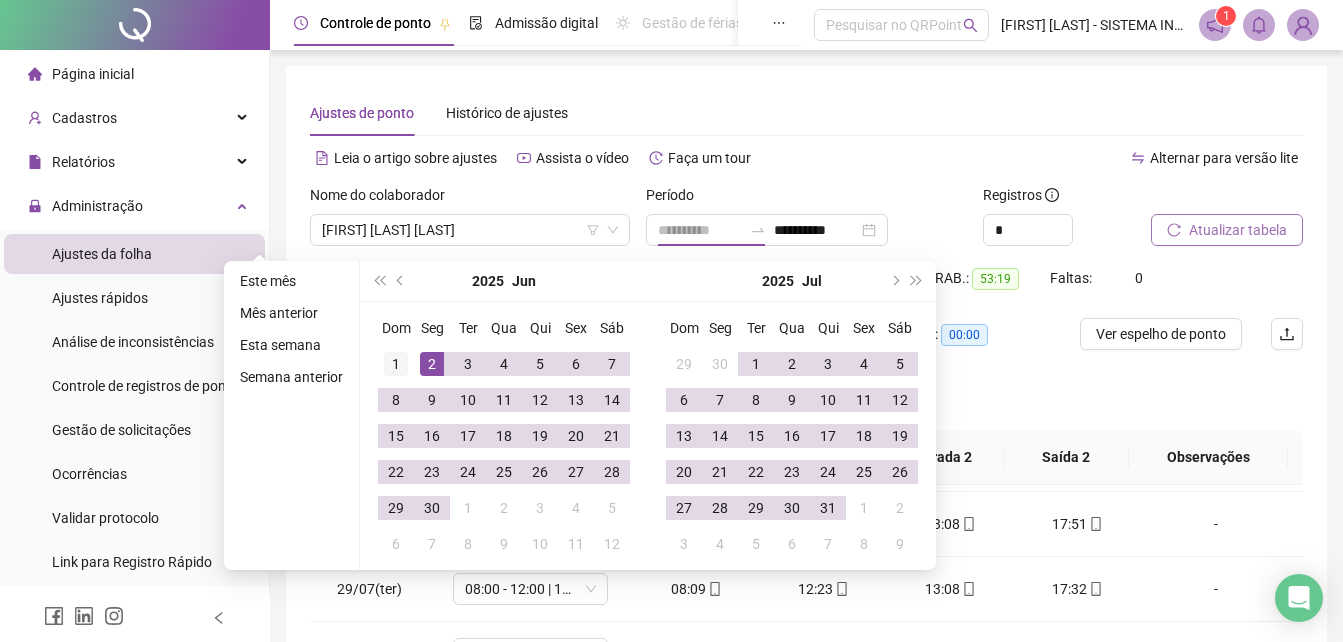 type on "**********" 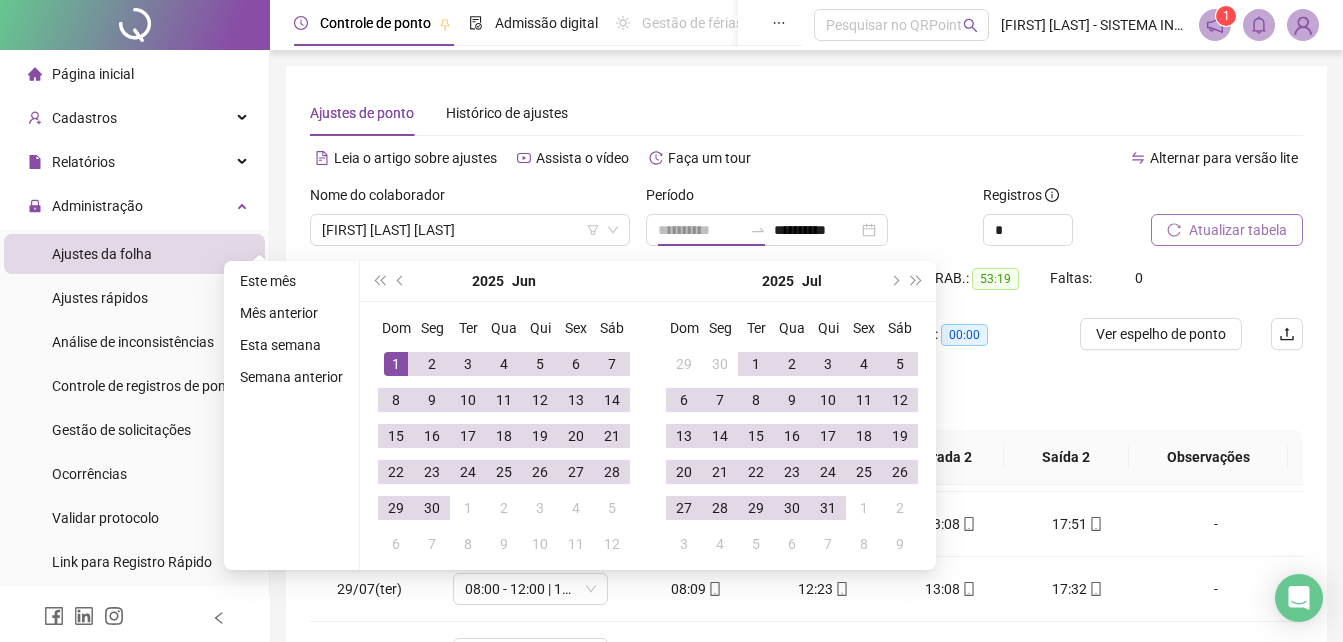 click on "1" at bounding box center [396, 364] 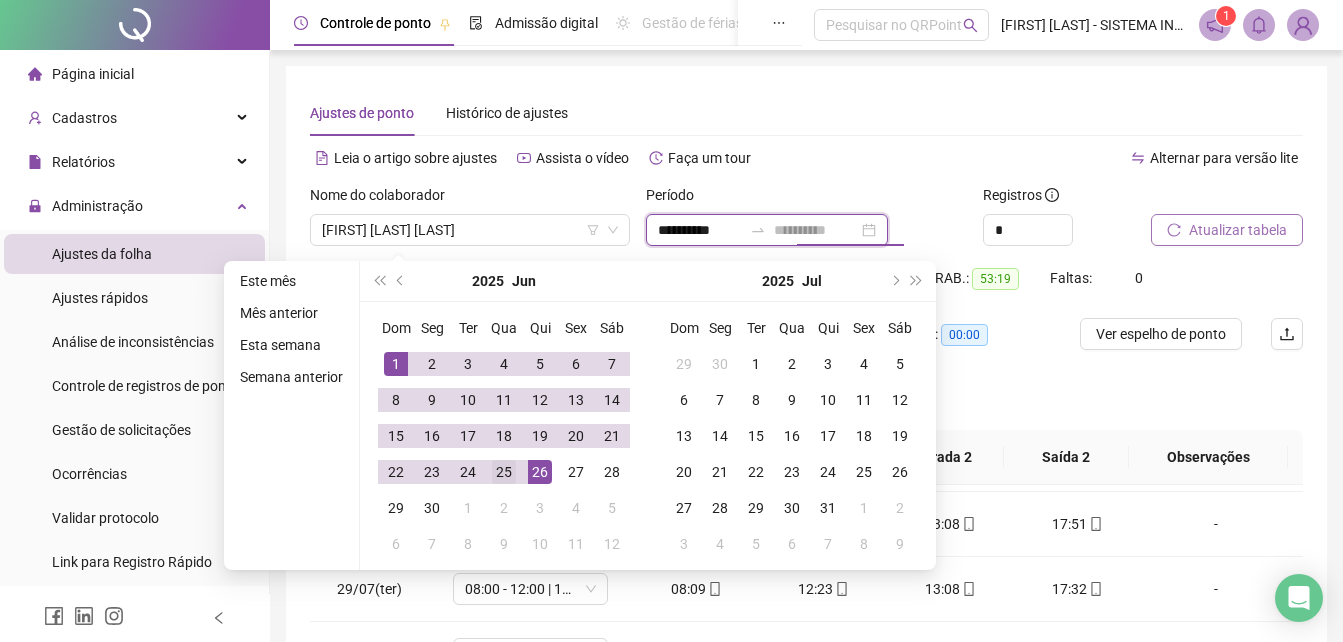 type on "**********" 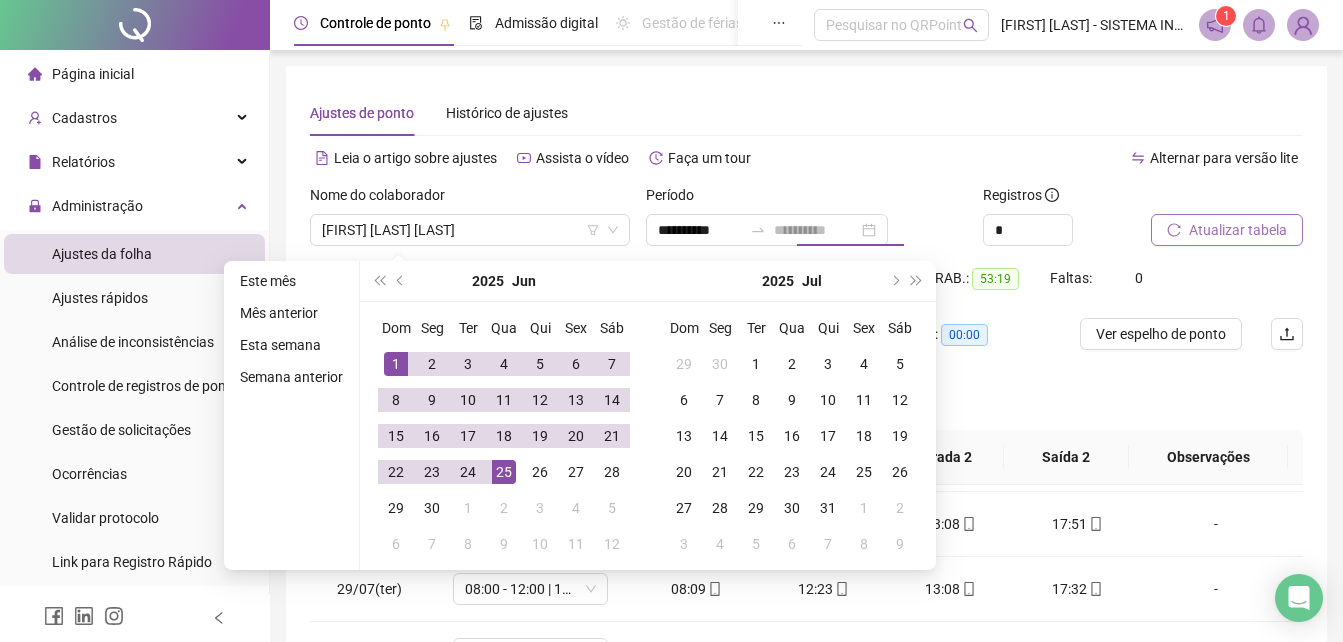 click on "25" at bounding box center [504, 472] 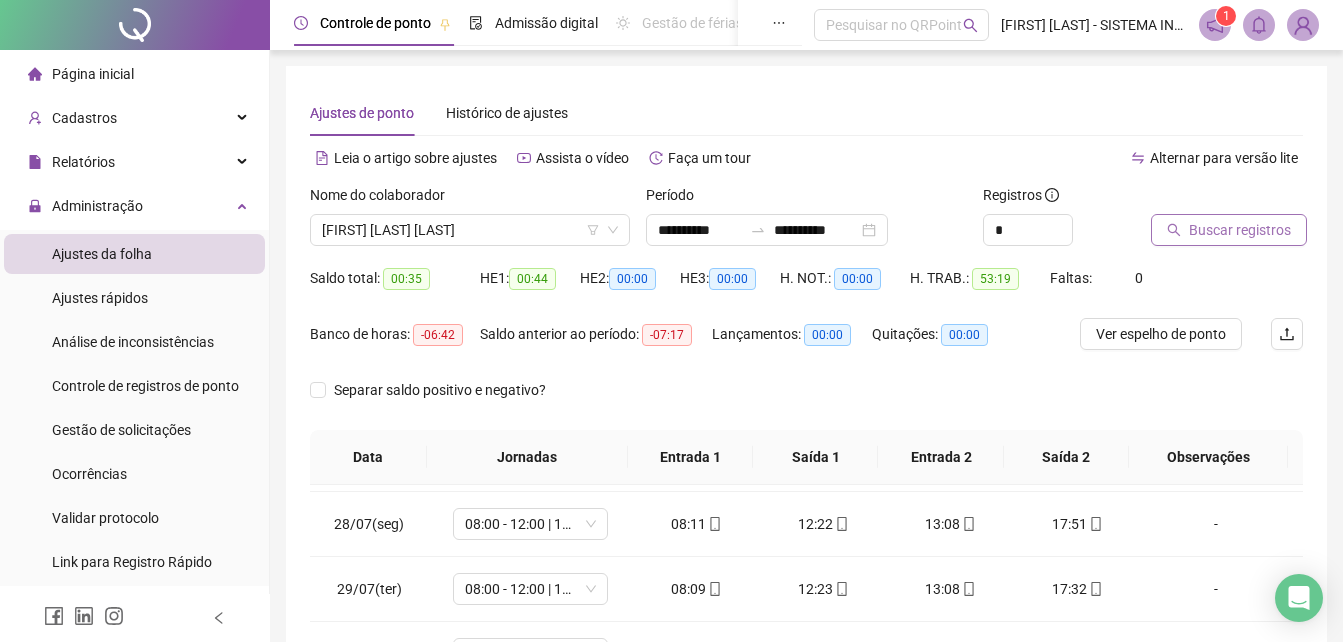 click on "Buscar registros" at bounding box center [1240, 230] 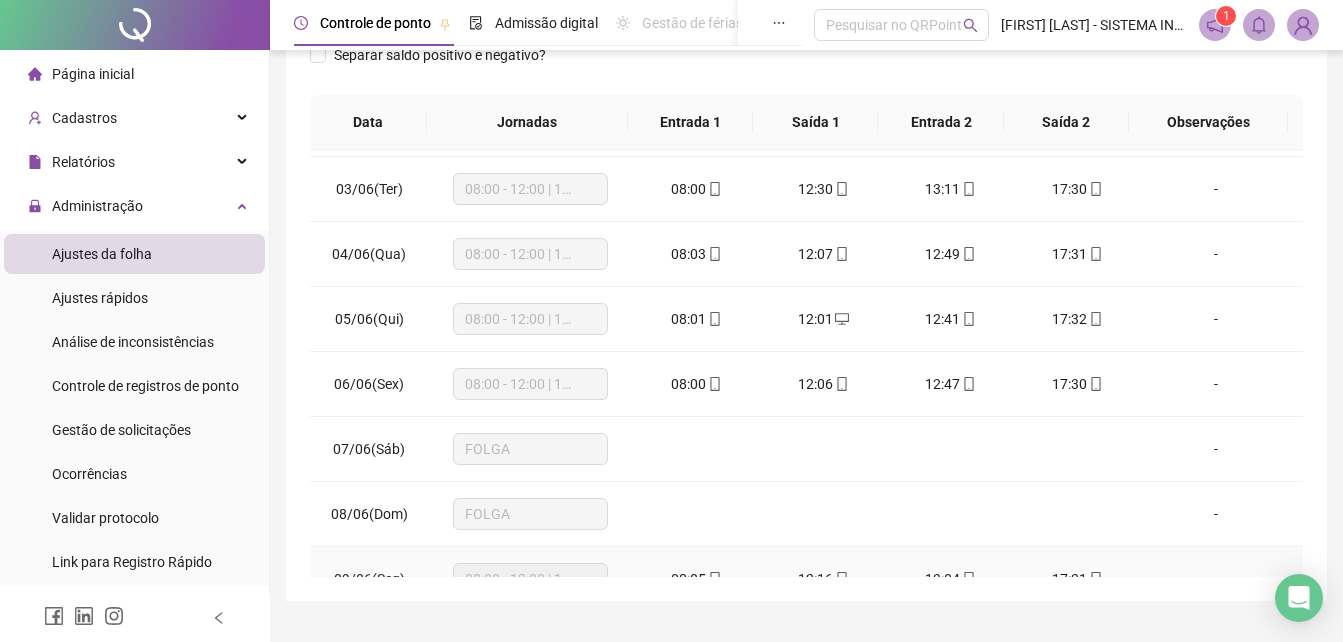 scroll, scrollTop: 380, scrollLeft: 0, axis: vertical 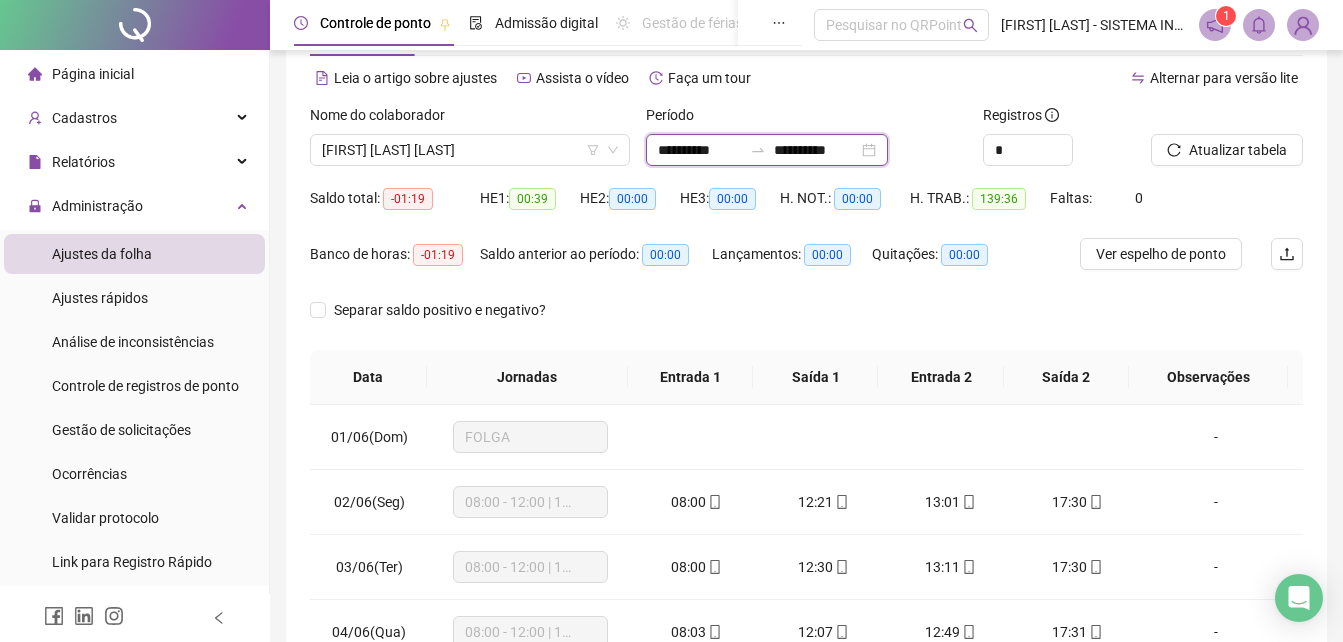 click on "**********" at bounding box center [700, 150] 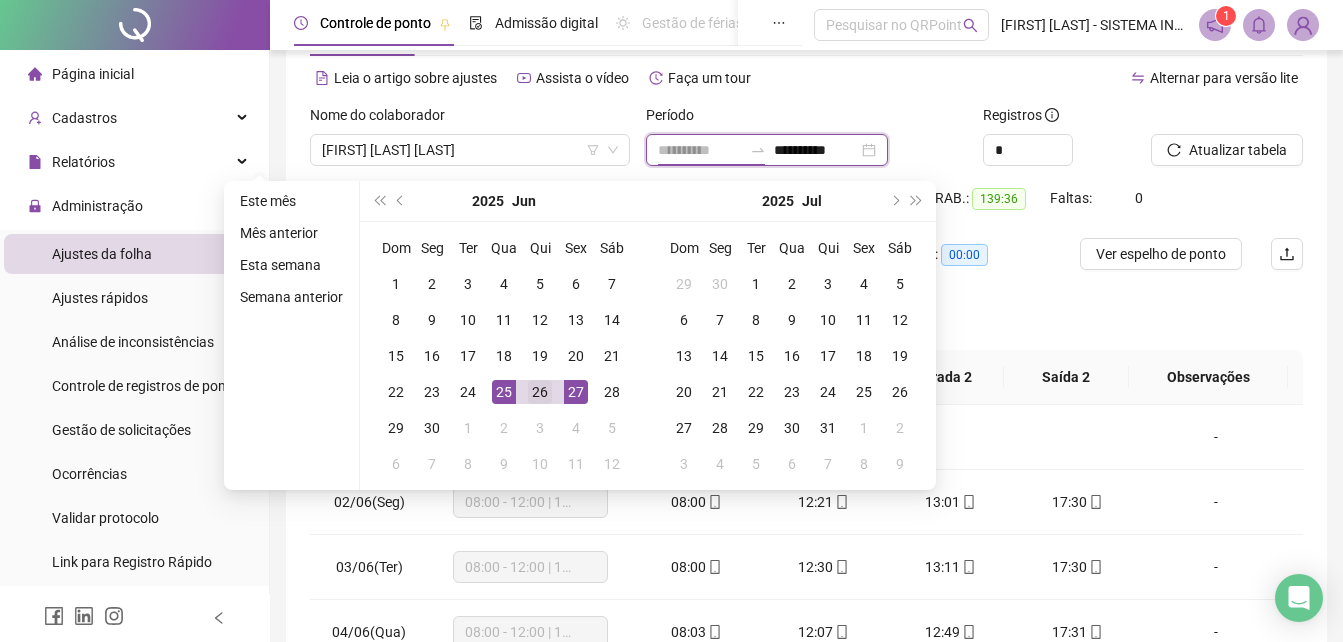 type on "**********" 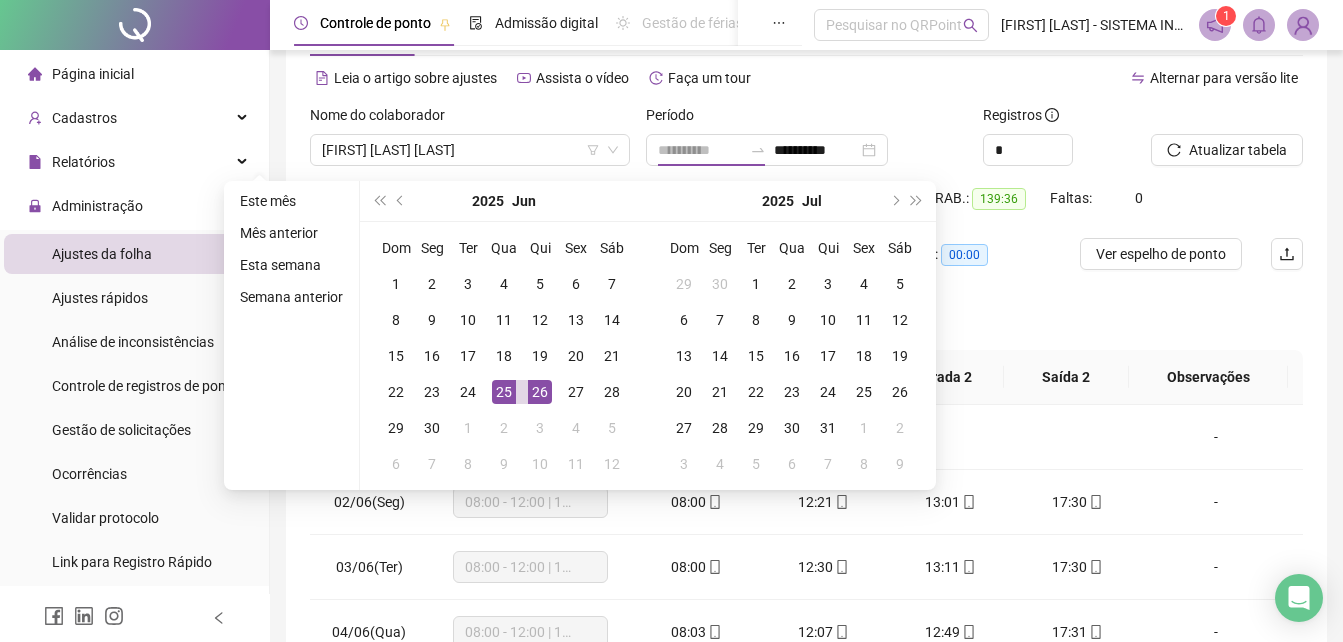 click on "26" at bounding box center [540, 392] 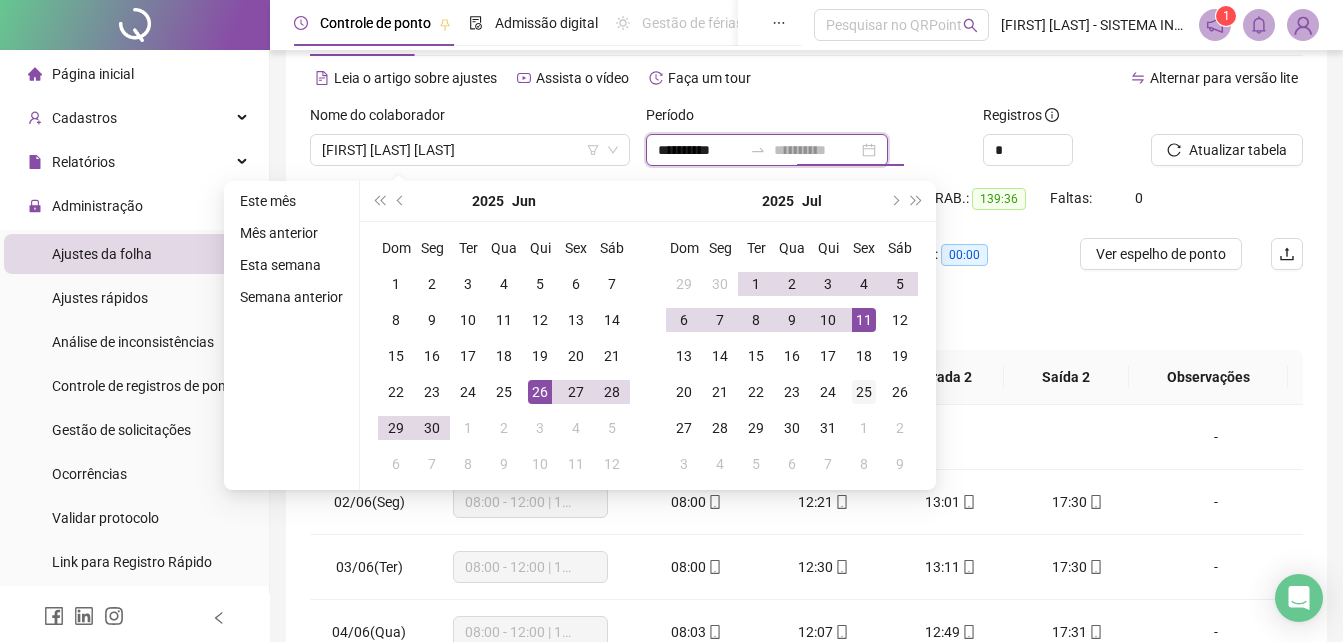 type on "**********" 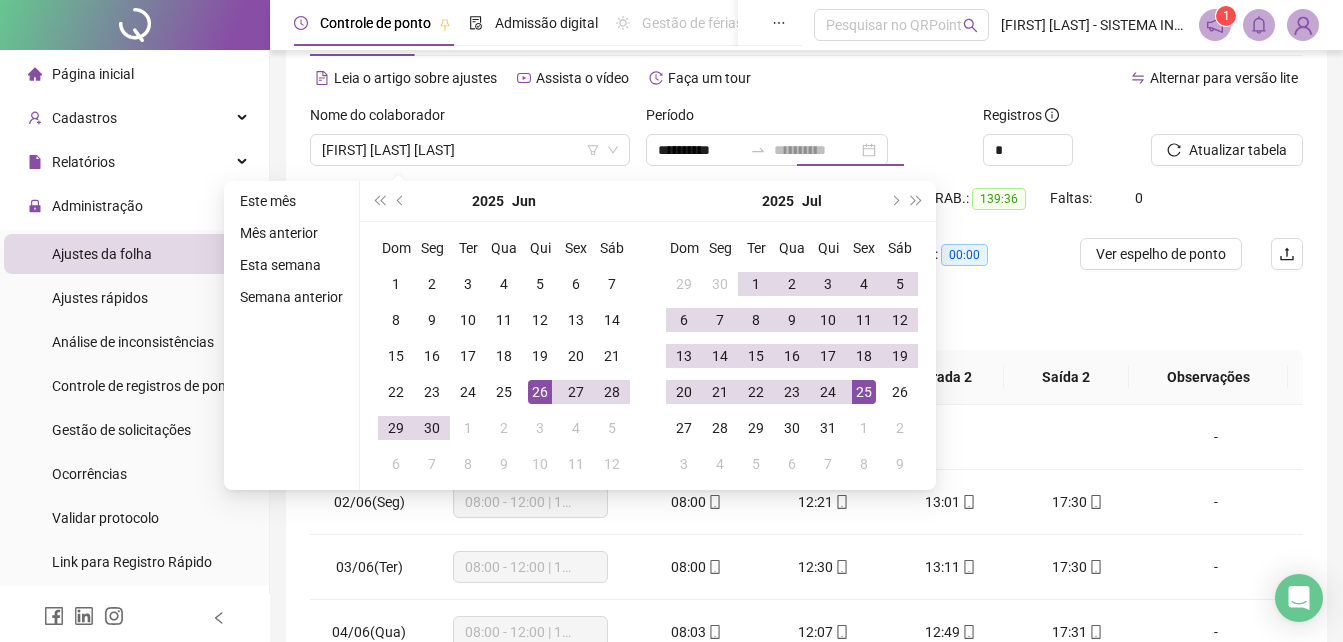 click on "25" at bounding box center [864, 392] 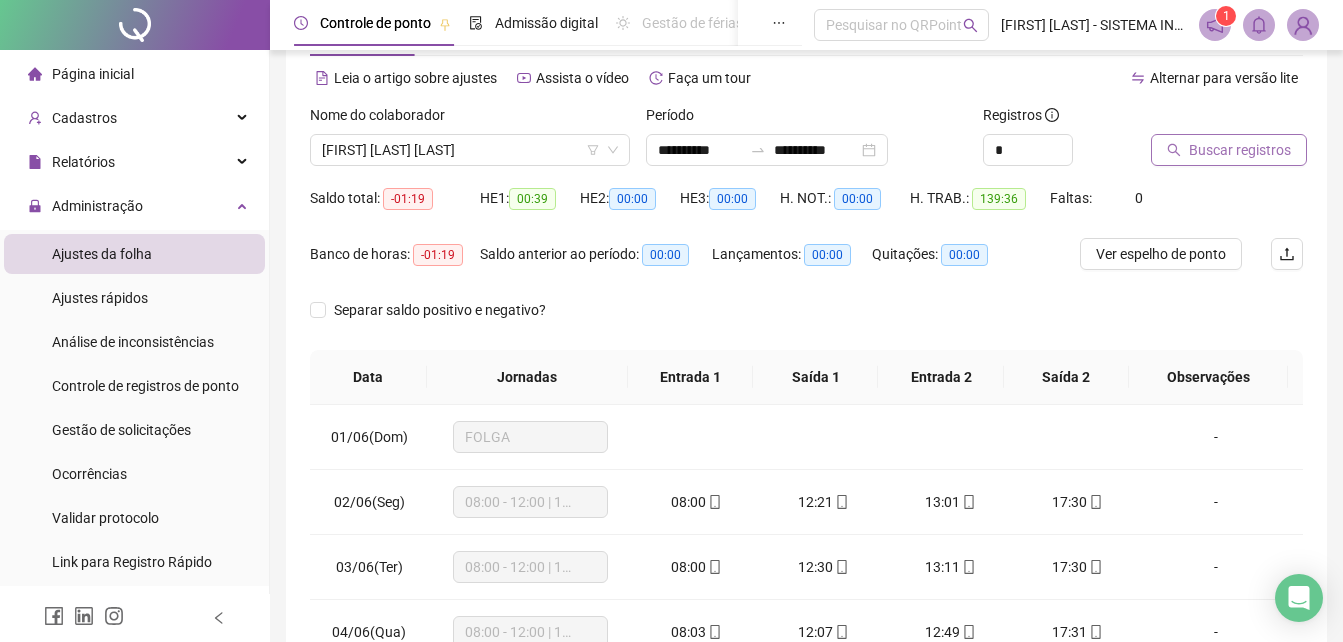 click on "Buscar registros" at bounding box center (1240, 150) 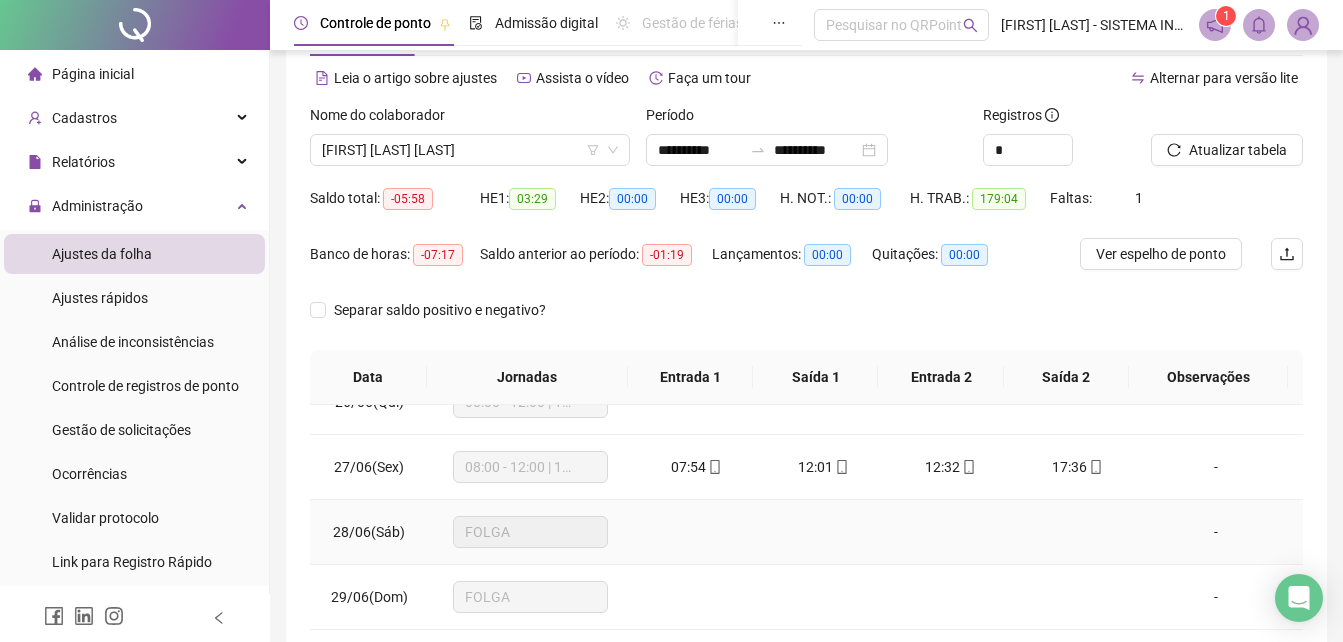 scroll, scrollTop: 0, scrollLeft: 0, axis: both 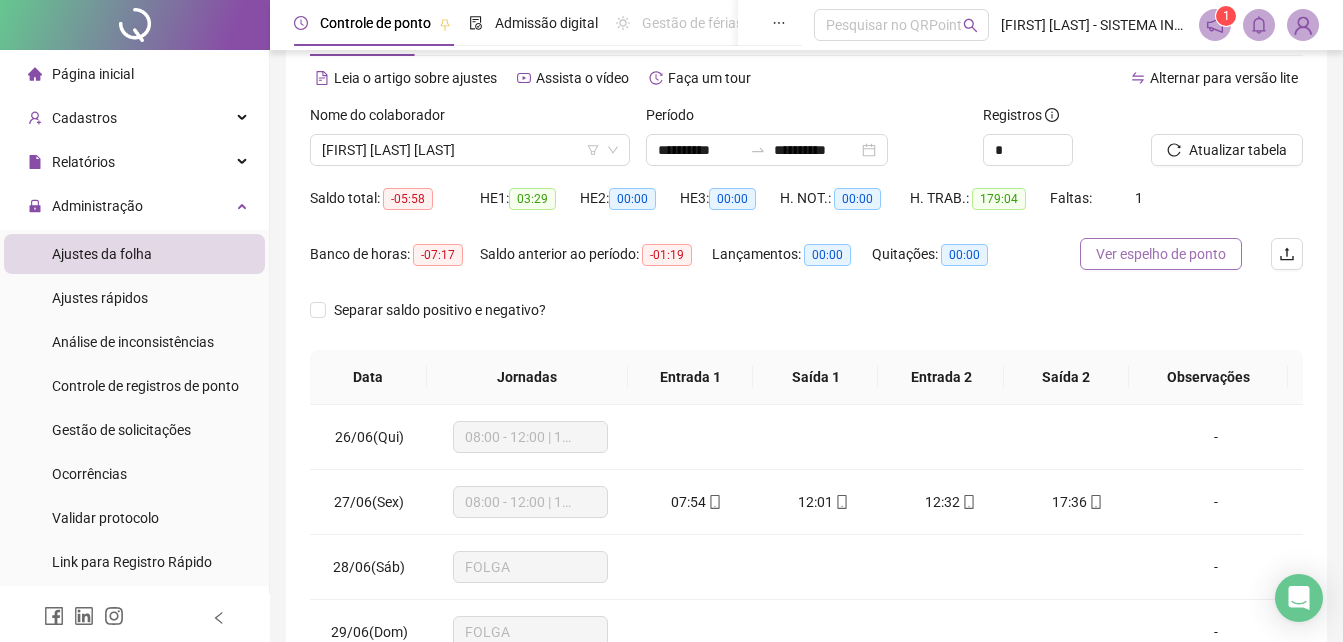 click on "Ver espelho de ponto" at bounding box center (1161, 254) 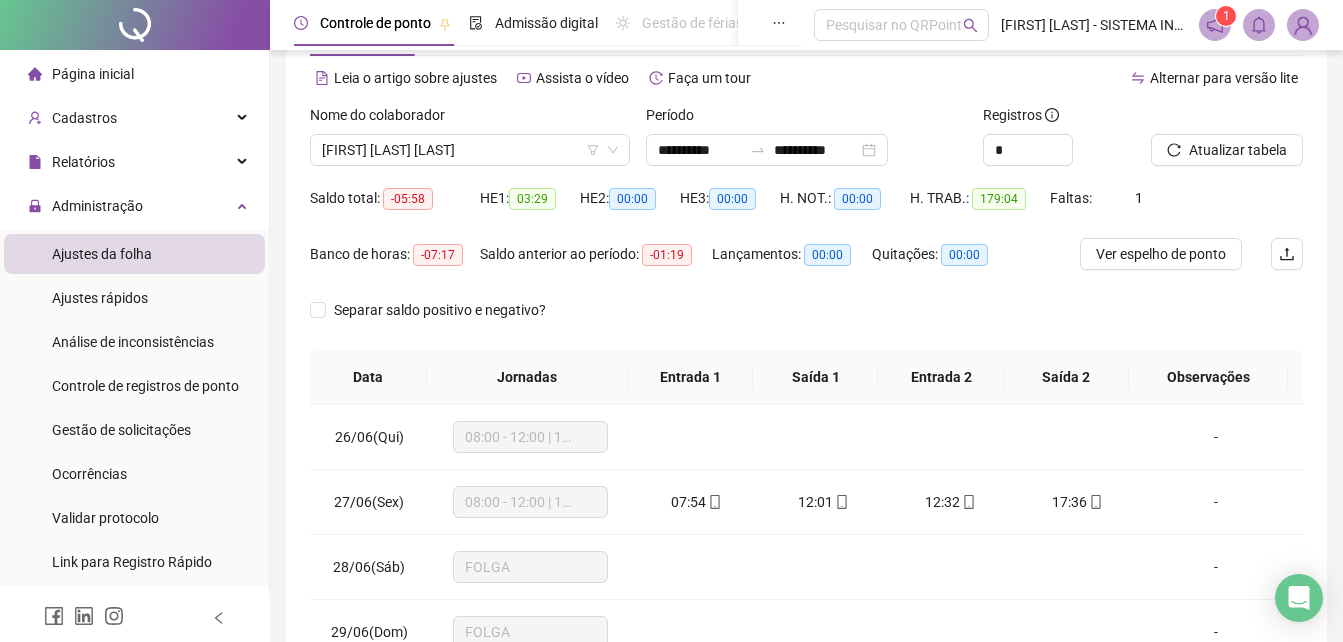 click on "Página inicial" at bounding box center [81, 74] 